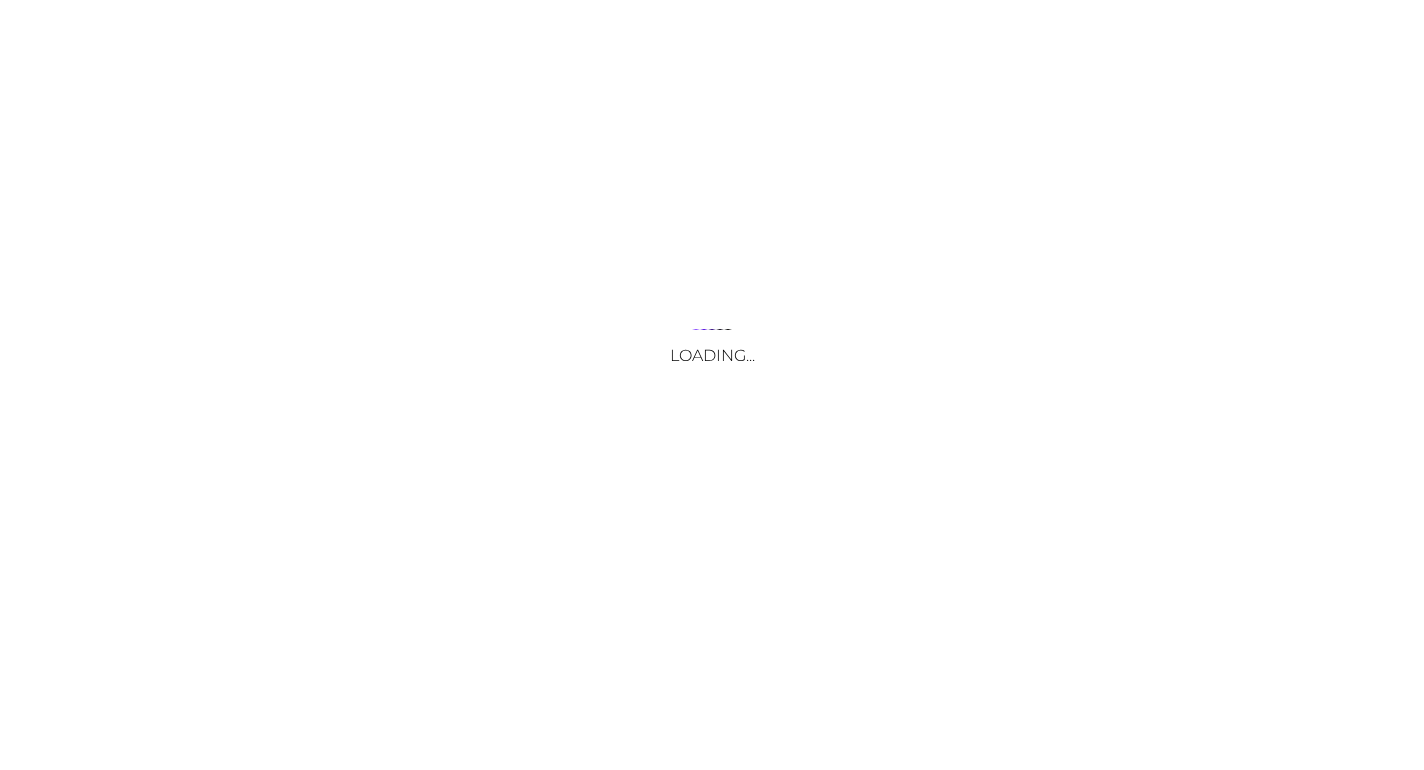 scroll, scrollTop: 0, scrollLeft: 0, axis: both 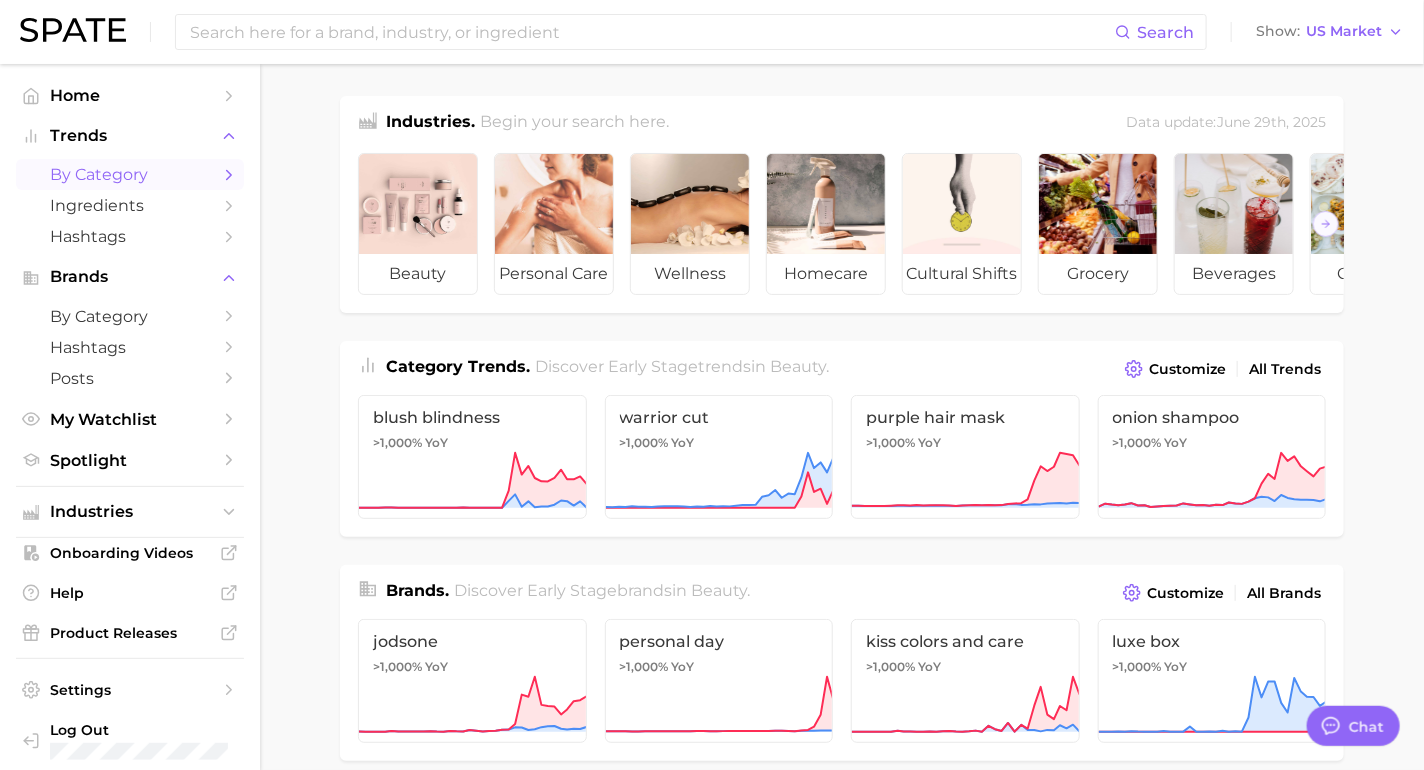 click on "by Category" at bounding box center (130, 174) 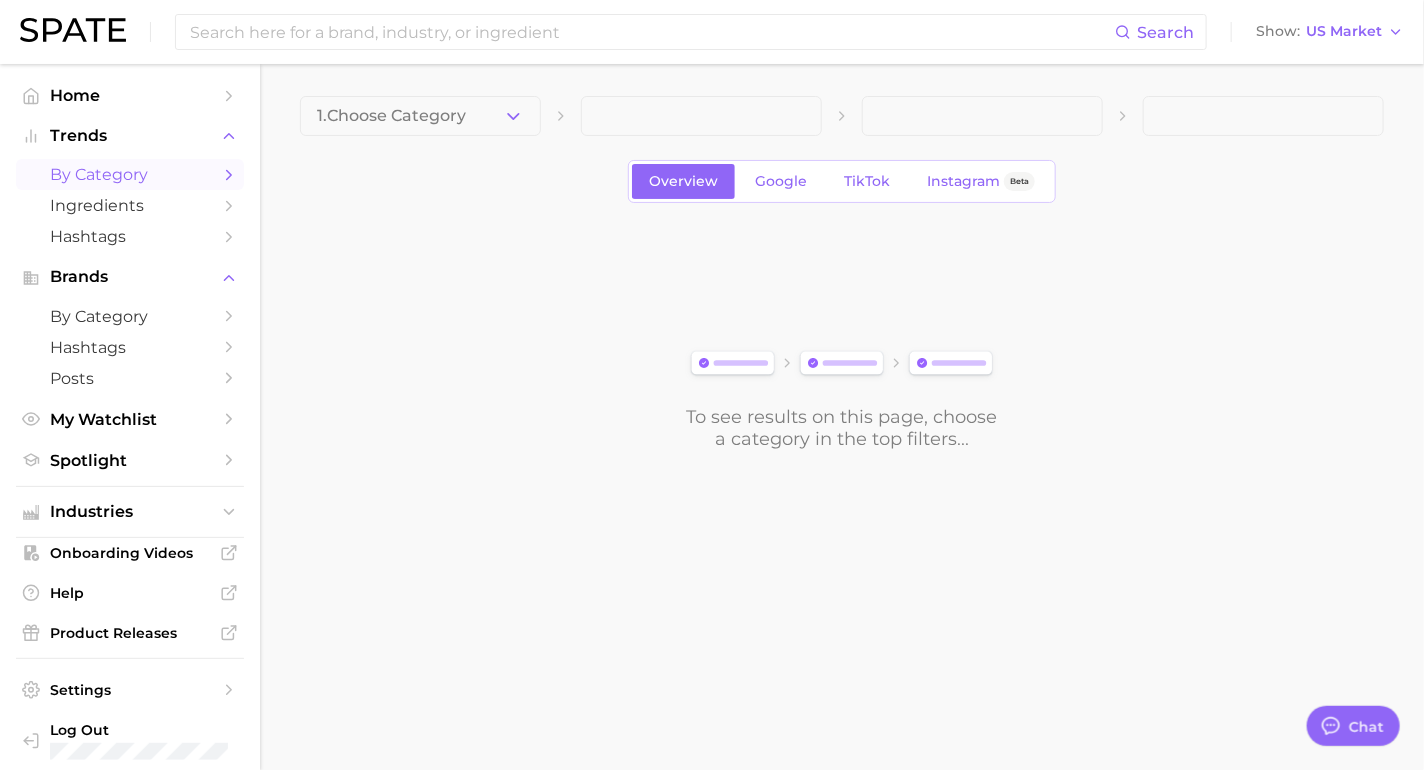 click on "1.  Choose Category Overview Google TikTok Instagram Beta To see results on this page, choose a category in the top filters..." at bounding box center [842, 273] 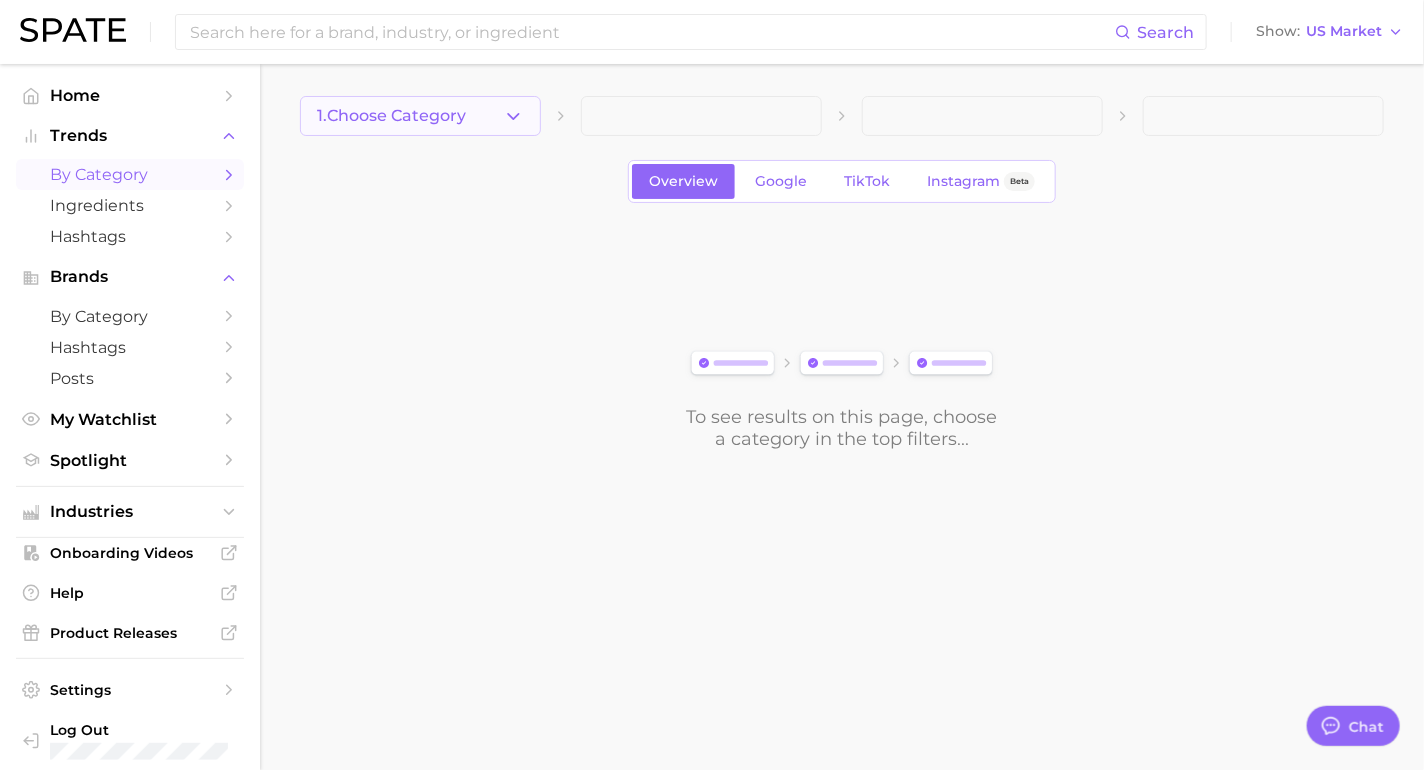 click on "1.  Choose Category" at bounding box center [391, 116] 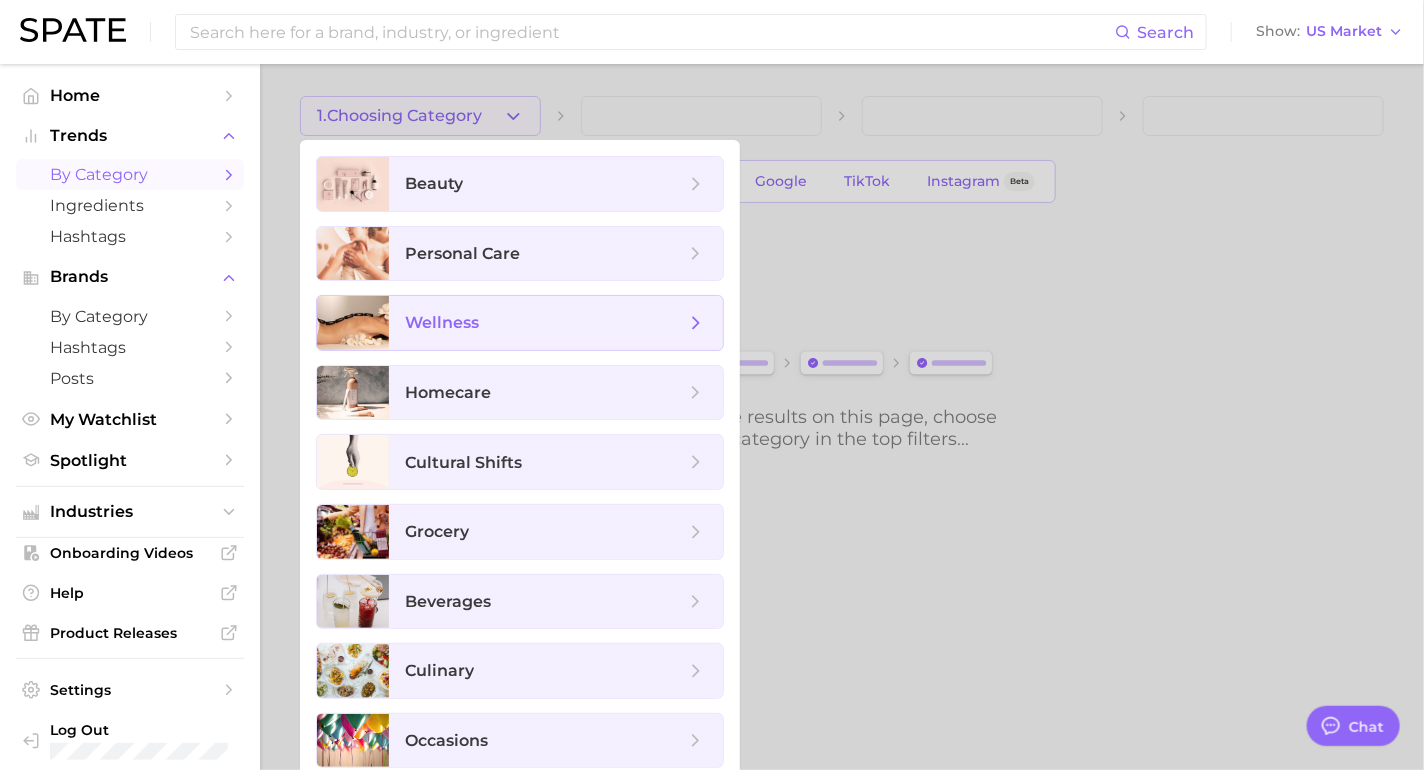 click on "wellness" at bounding box center [442, 322] 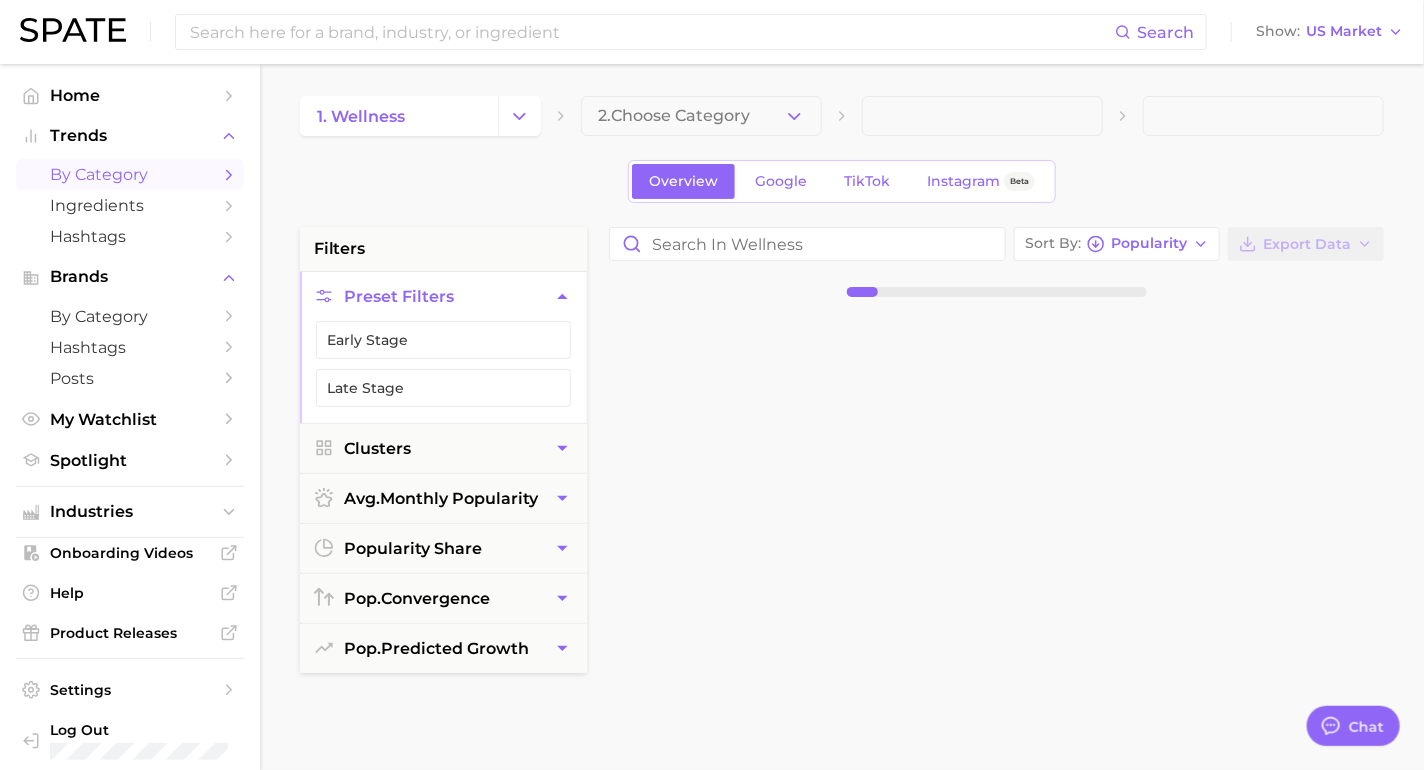 click on "2.  Choose Category" at bounding box center [674, 116] 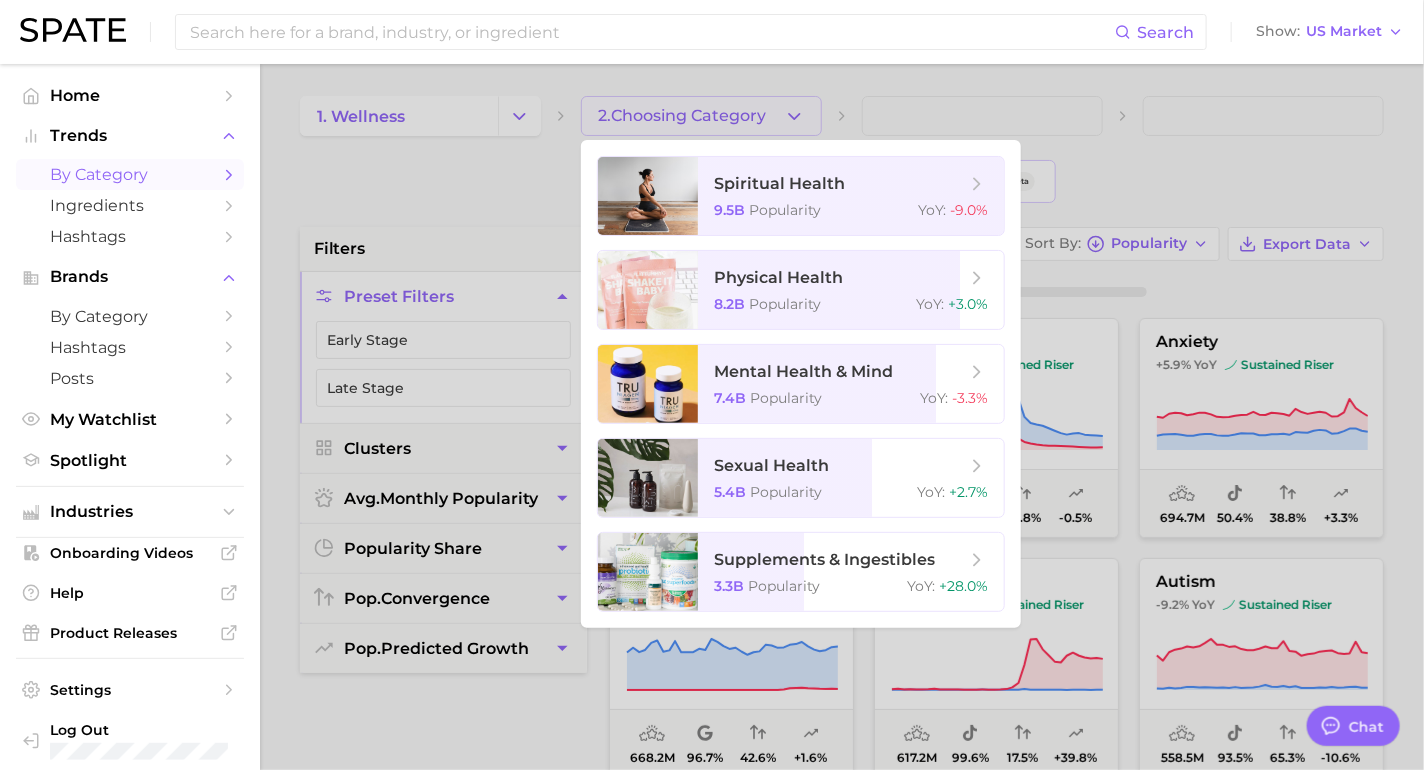 click at bounding box center (712, 385) 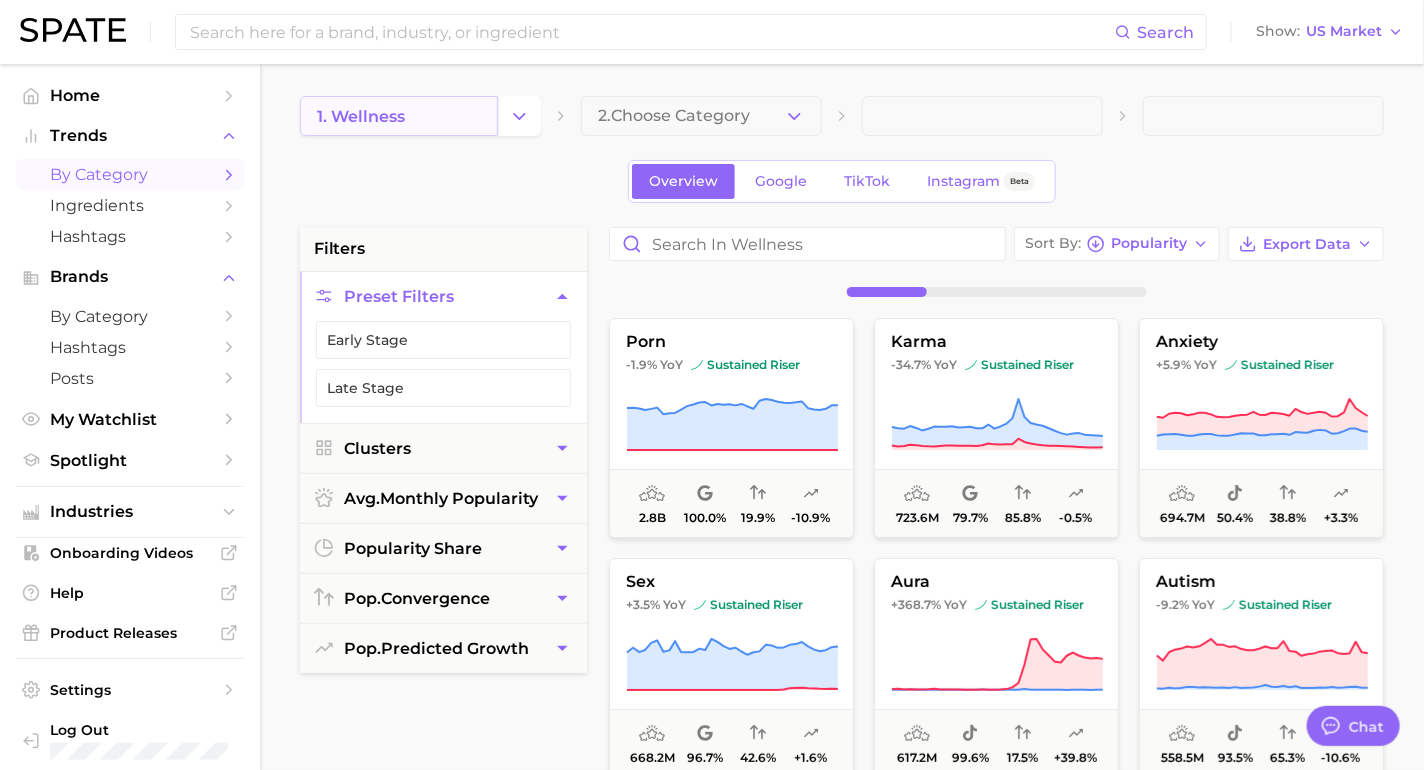 click on "1. wellness" at bounding box center [399, 116] 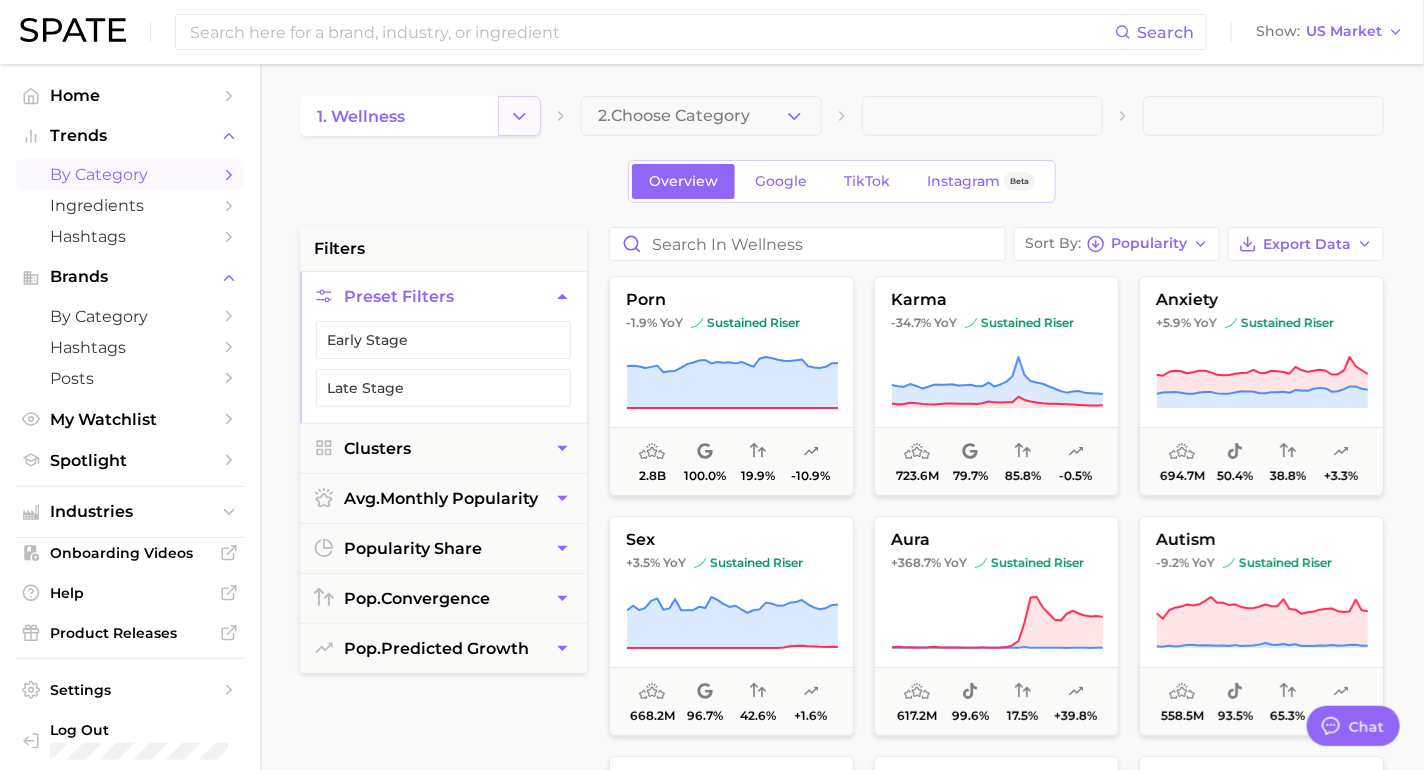 click 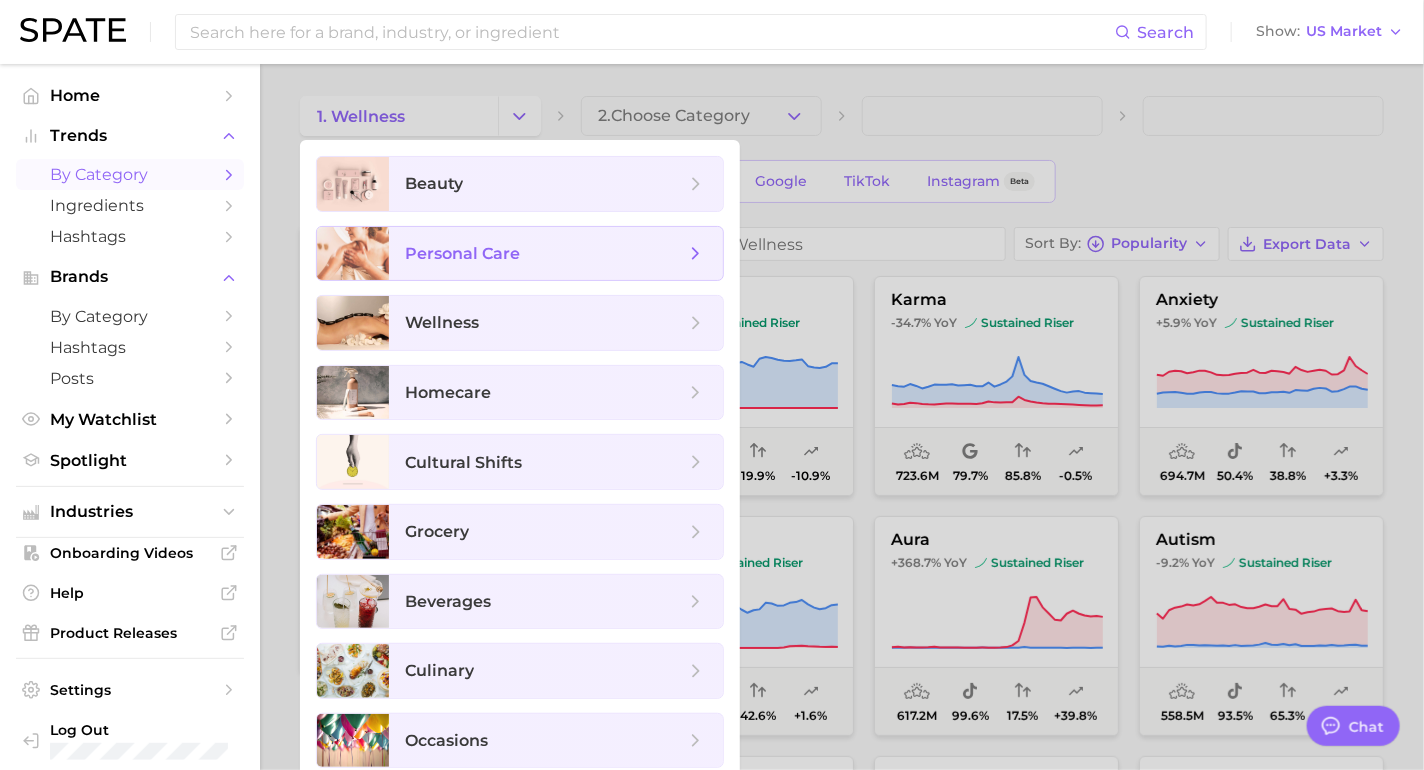 click on "personal care" at bounding box center [462, 253] 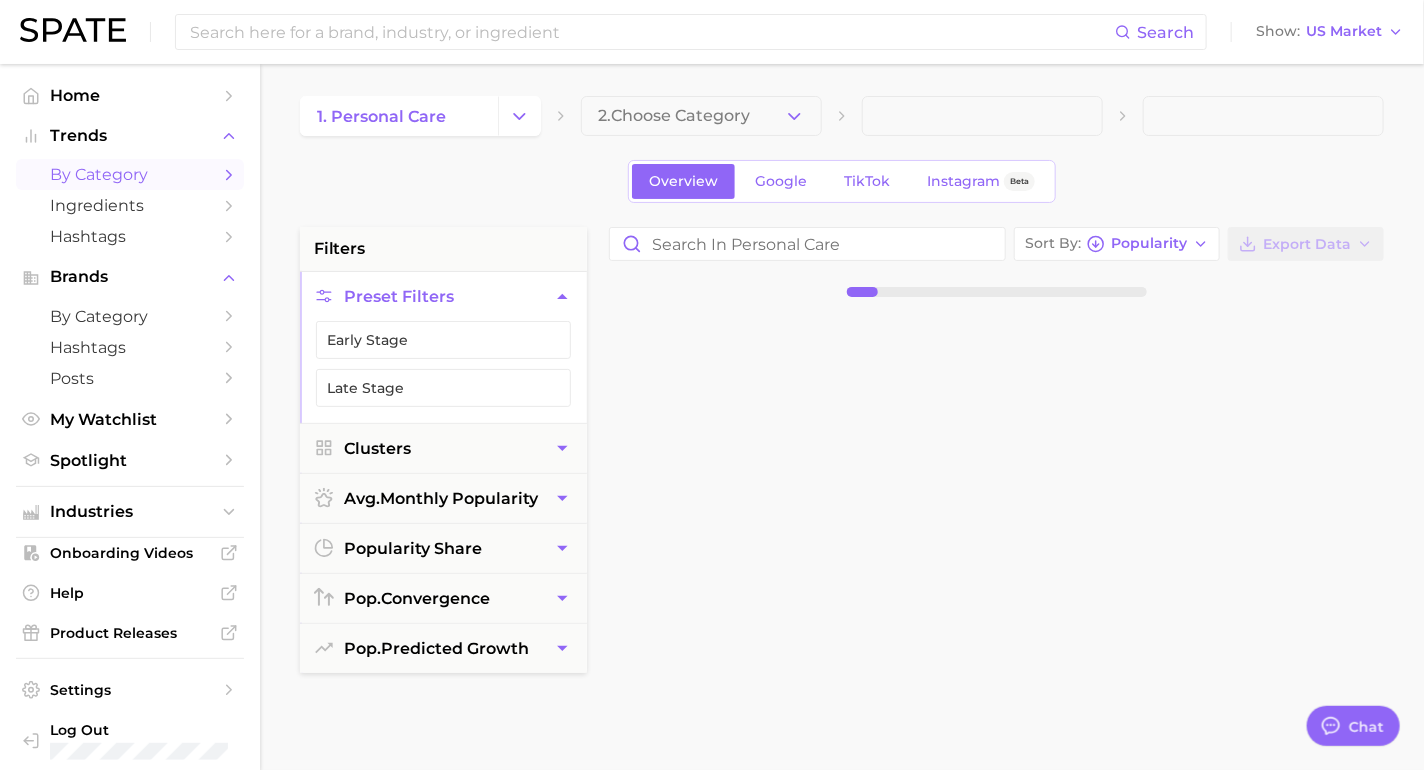 click 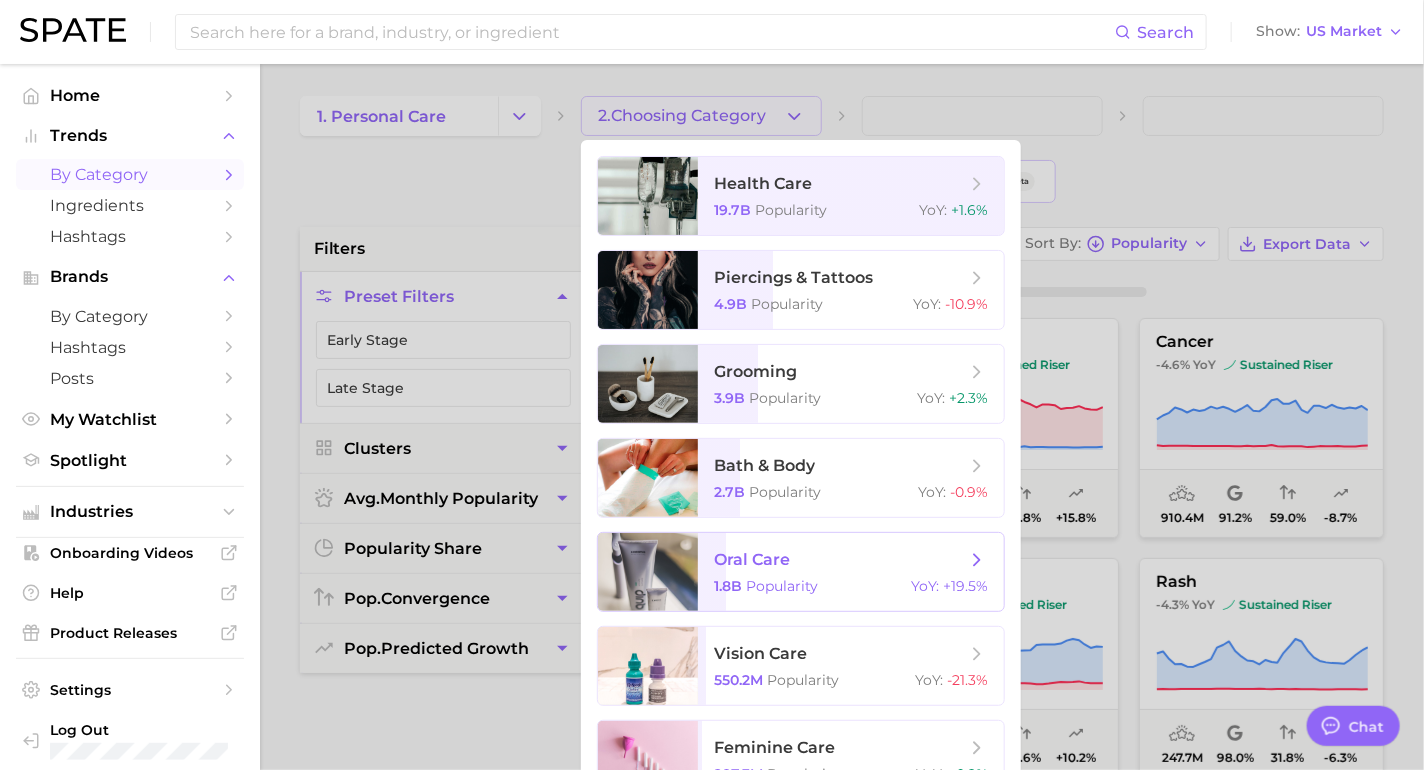 click on "oral care" at bounding box center (840, 560) 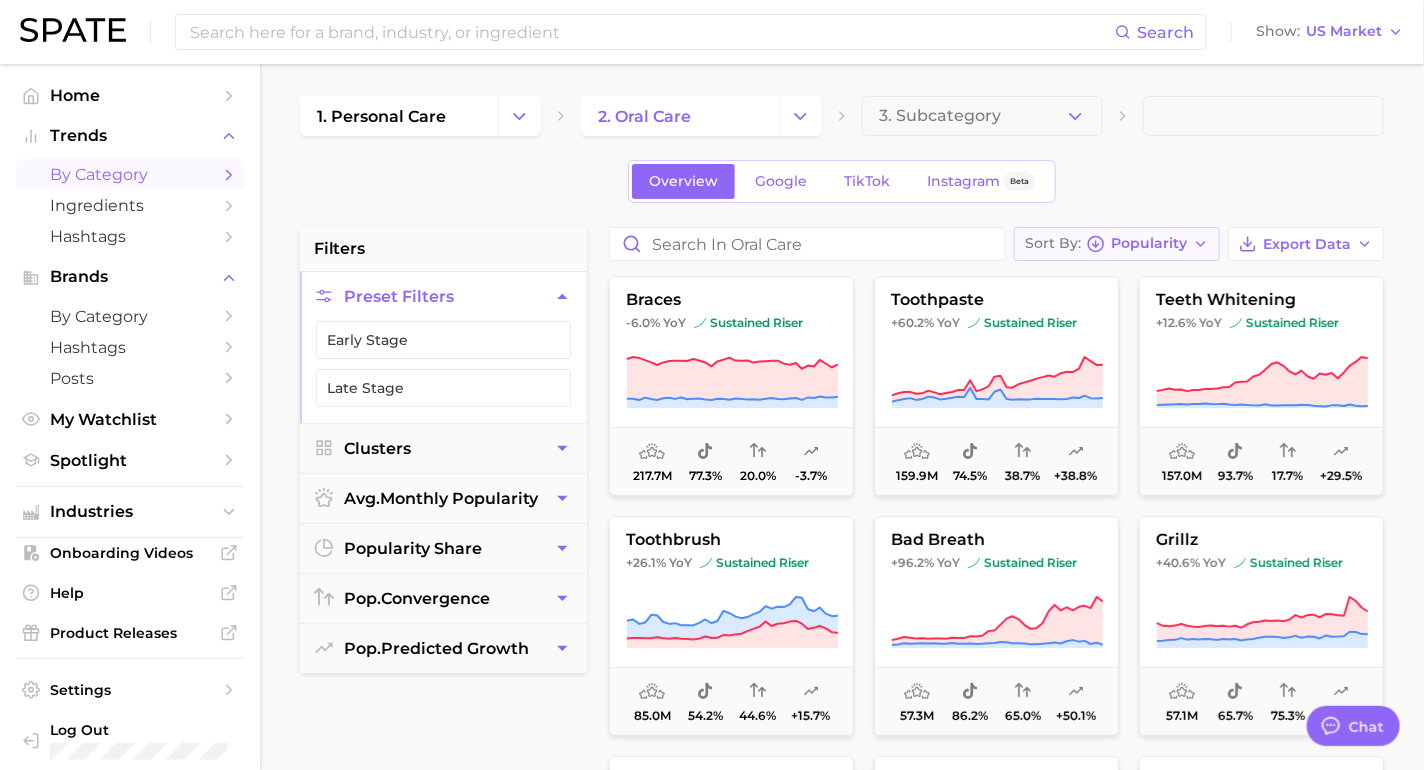click 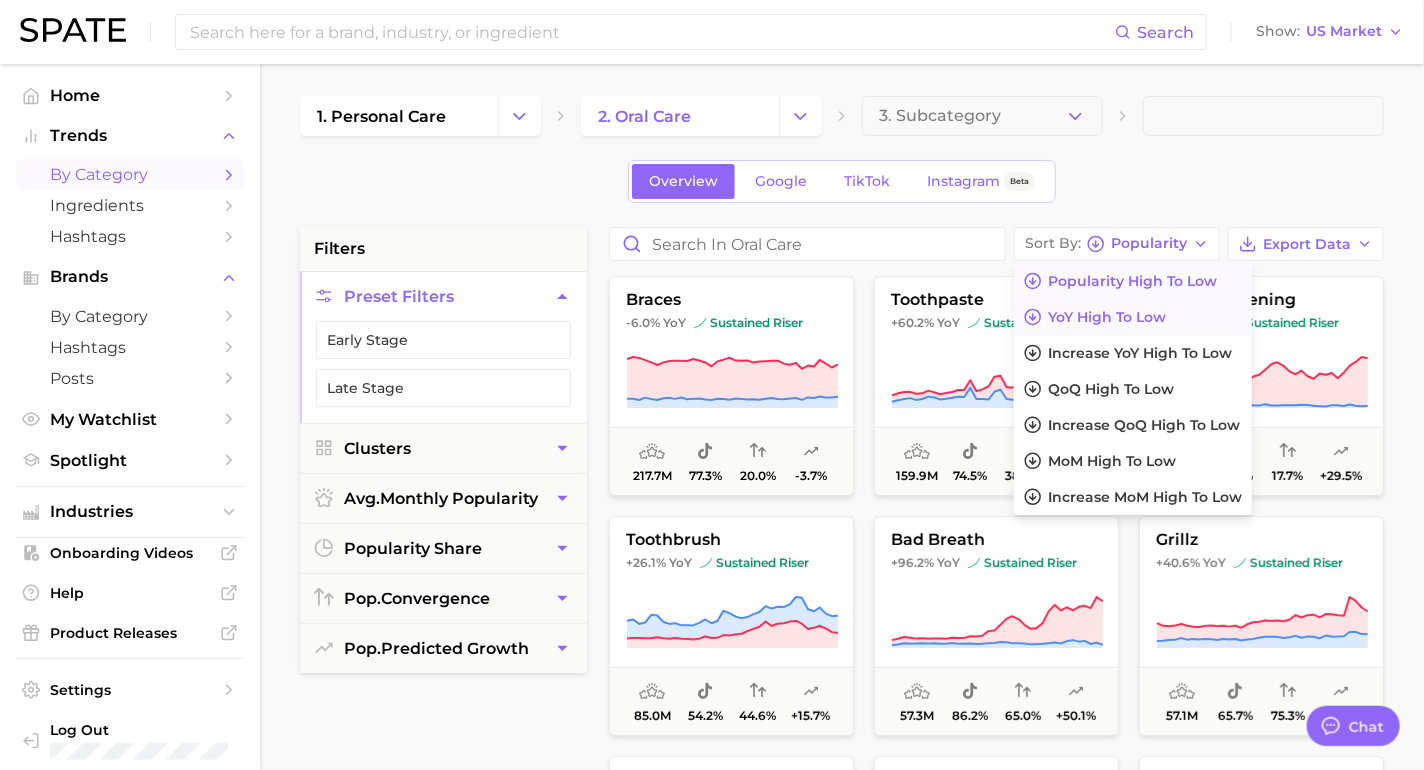 click on "YoY   high to low" at bounding box center [1133, 317] 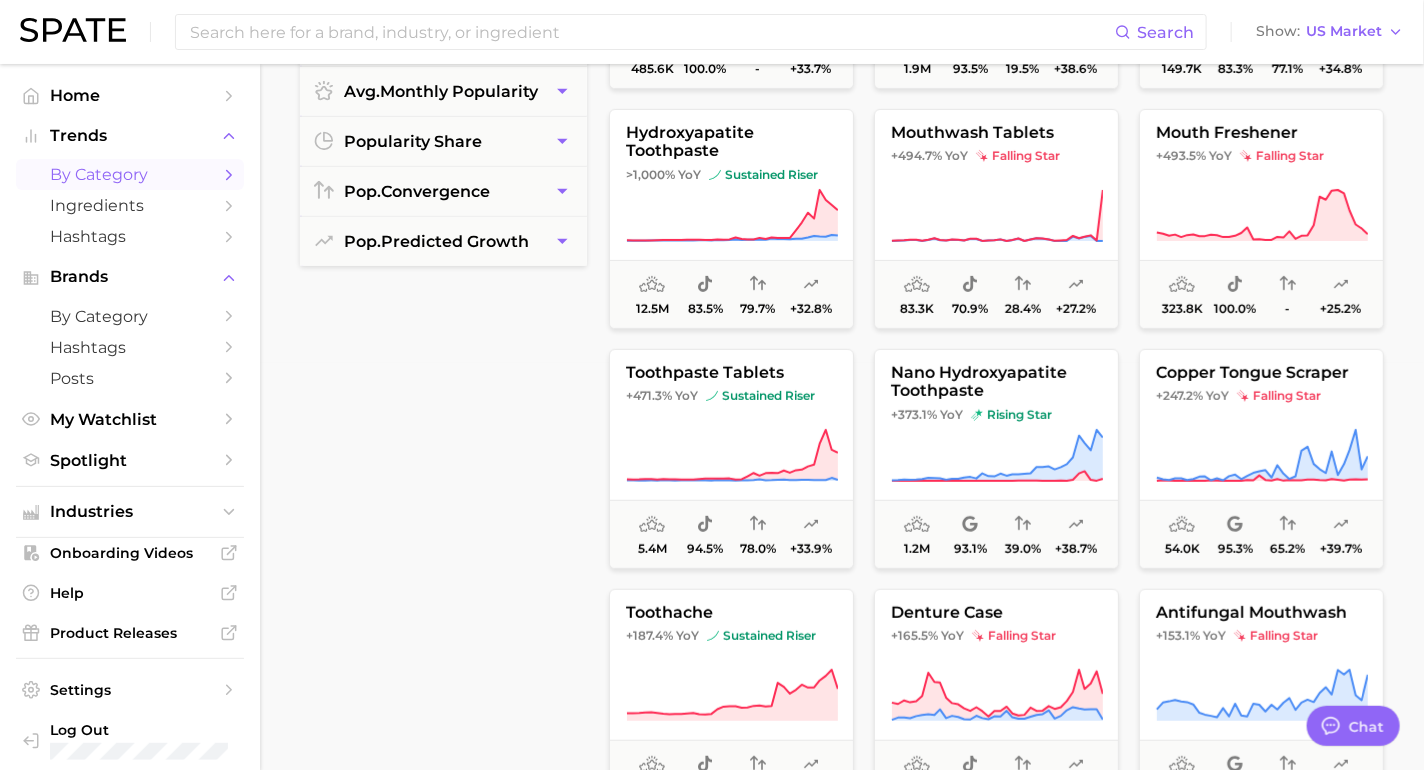 scroll, scrollTop: 411, scrollLeft: 0, axis: vertical 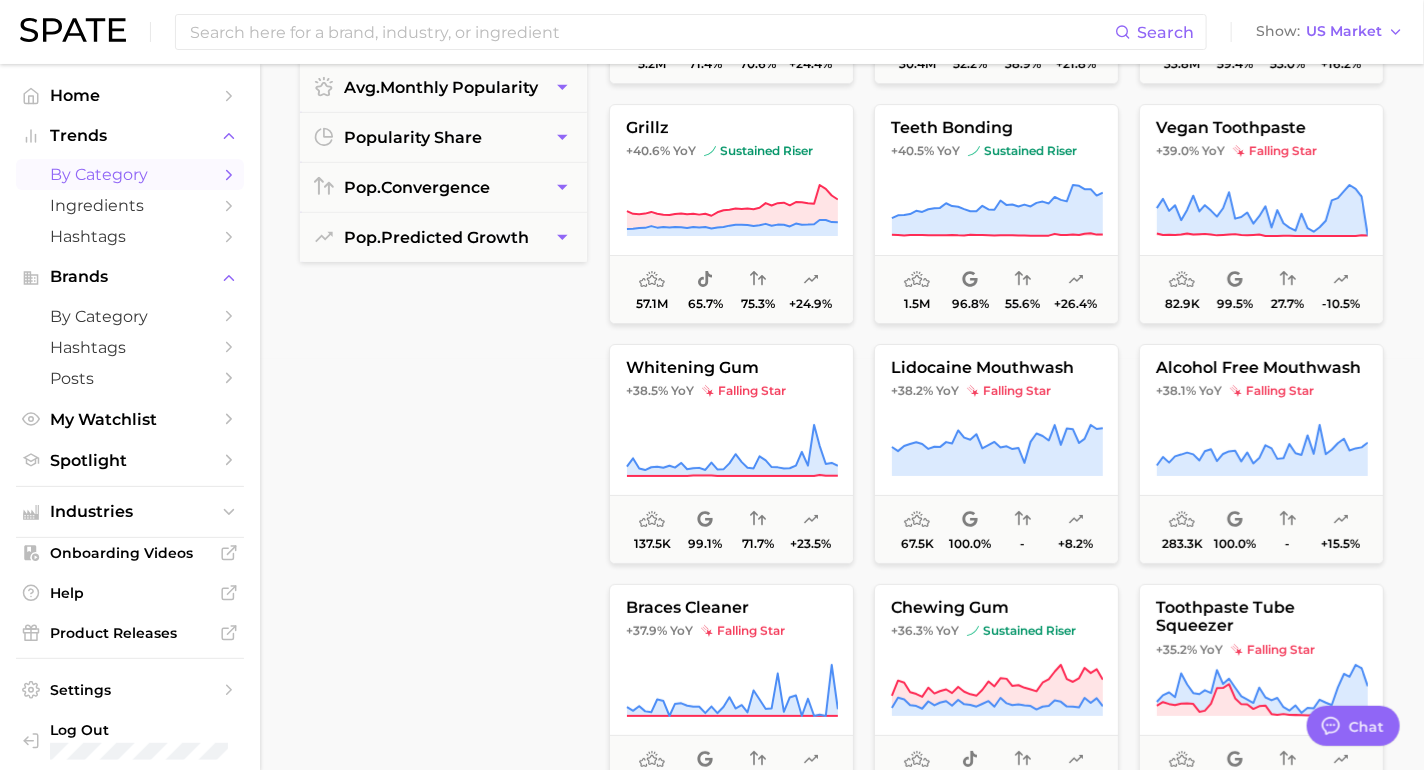 click on "filters Preset Filters Early Stage   Late Stage   Clusters avg.  monthly popularity popularity share pop.  convergence pop.  predicted growth" at bounding box center (443, 323) 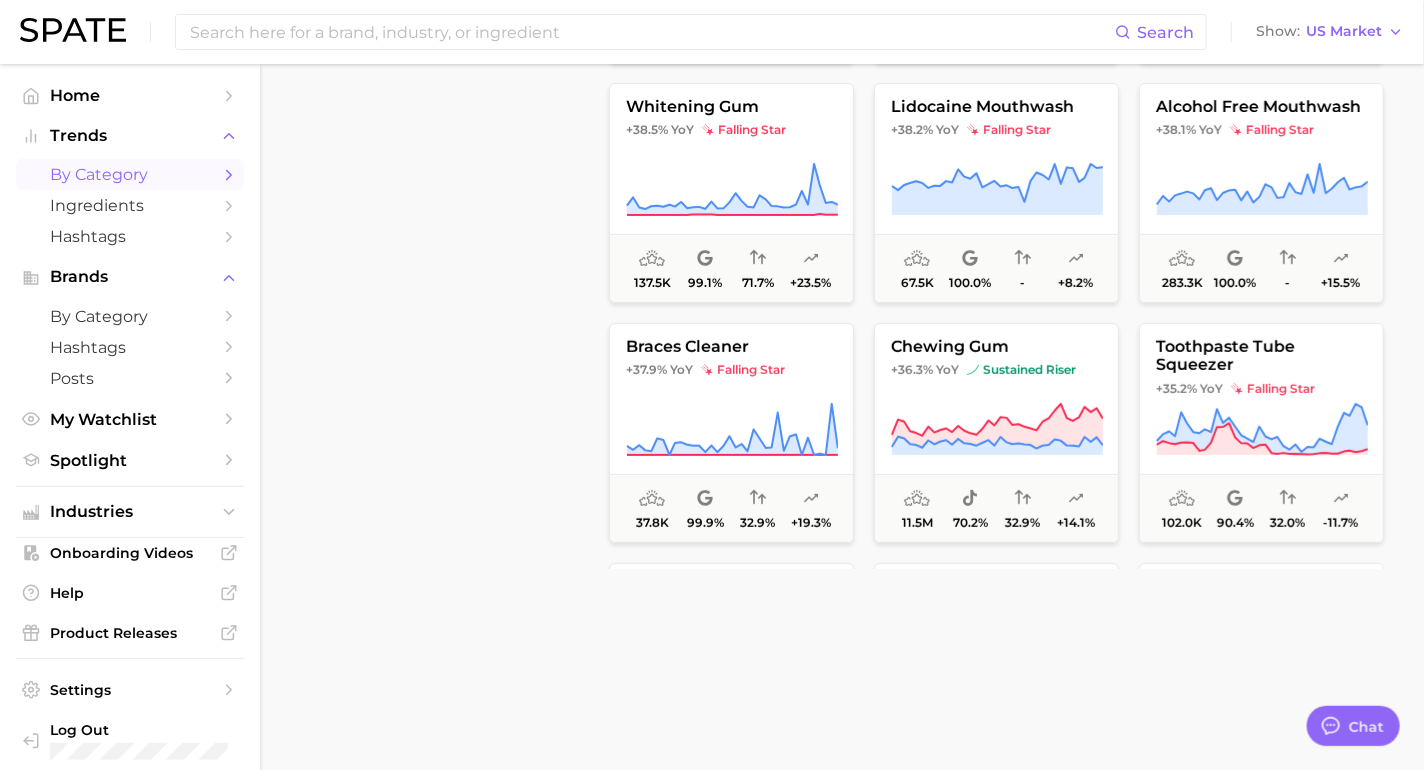 scroll, scrollTop: 809, scrollLeft: 0, axis: vertical 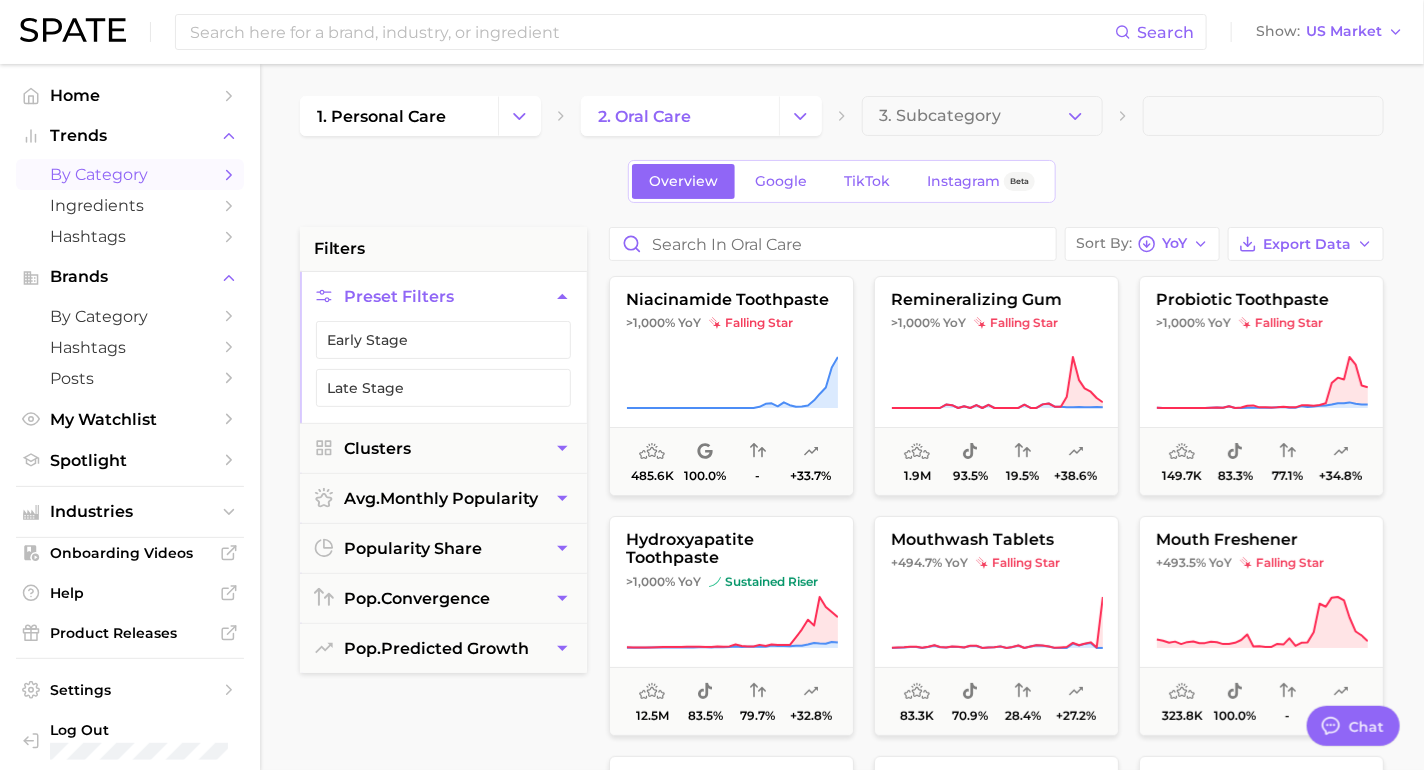 click on "Overview Google TikTok Instagram Beta" at bounding box center [842, 181] 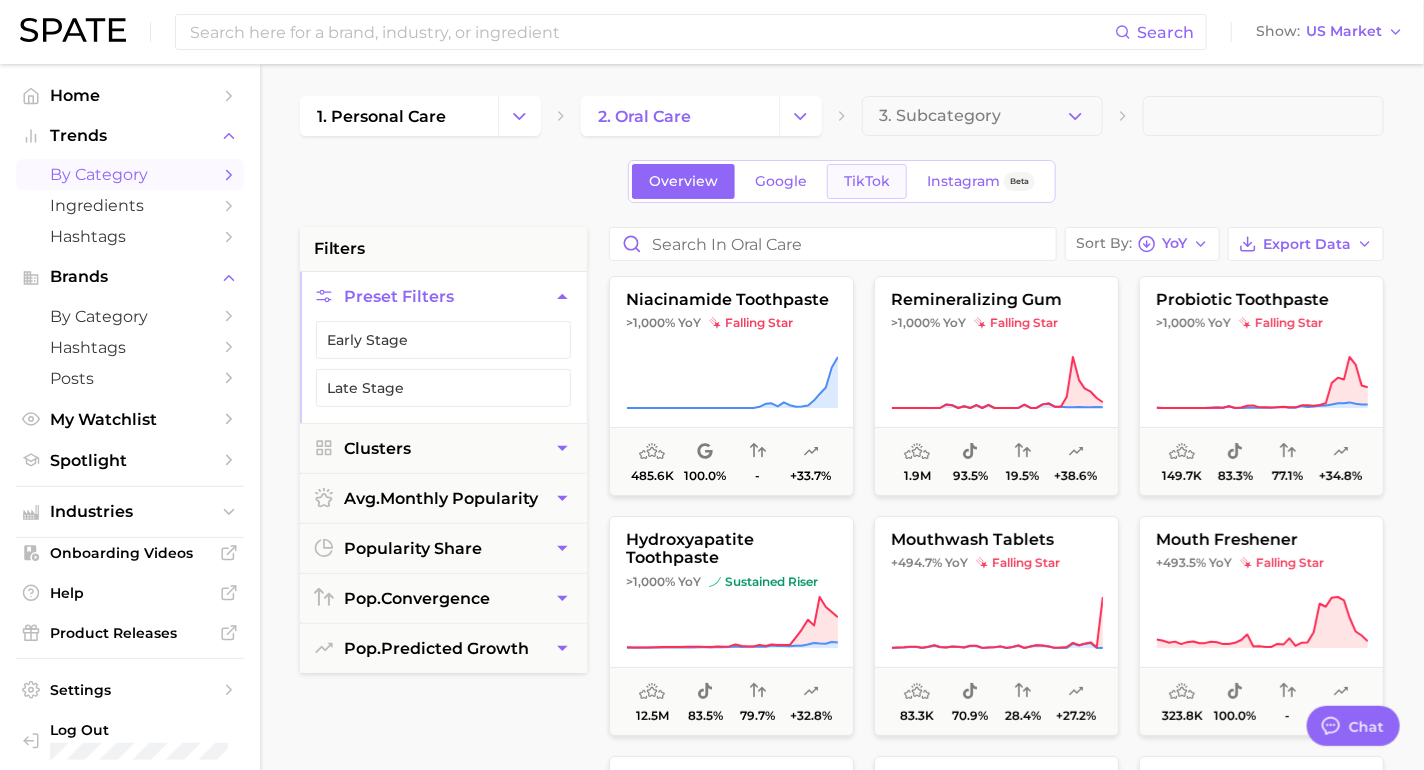 click on "TikTok" at bounding box center [867, 181] 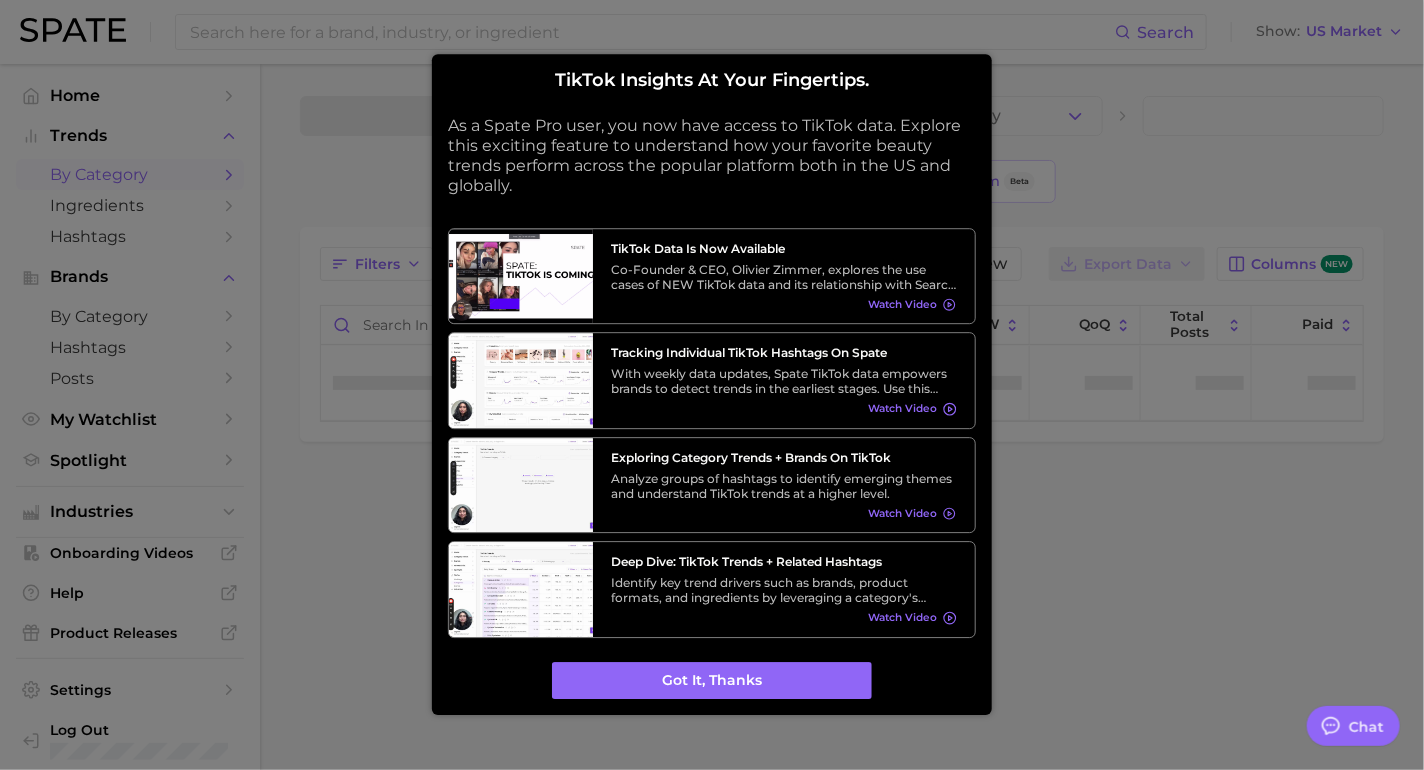 click at bounding box center (712, 385) 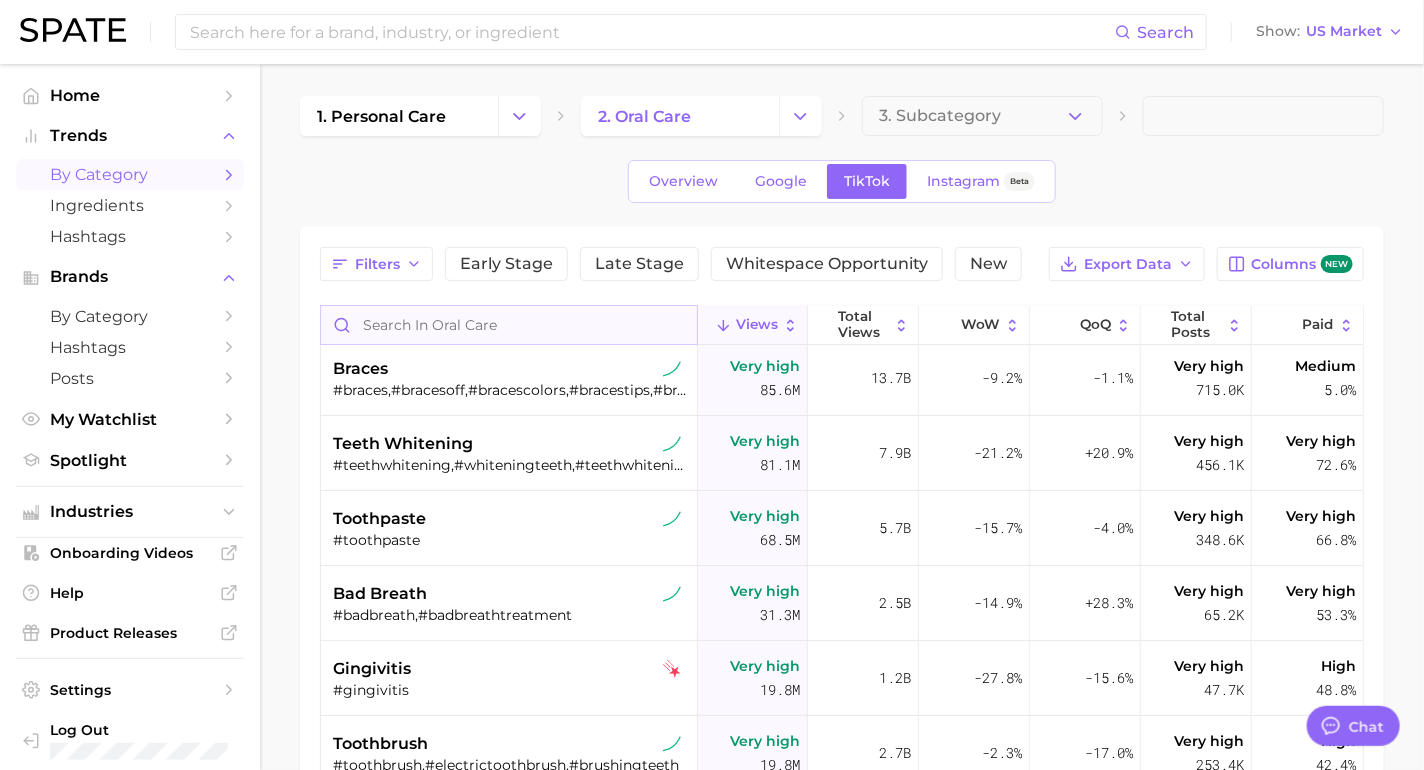 scroll, scrollTop: 0, scrollLeft: 0, axis: both 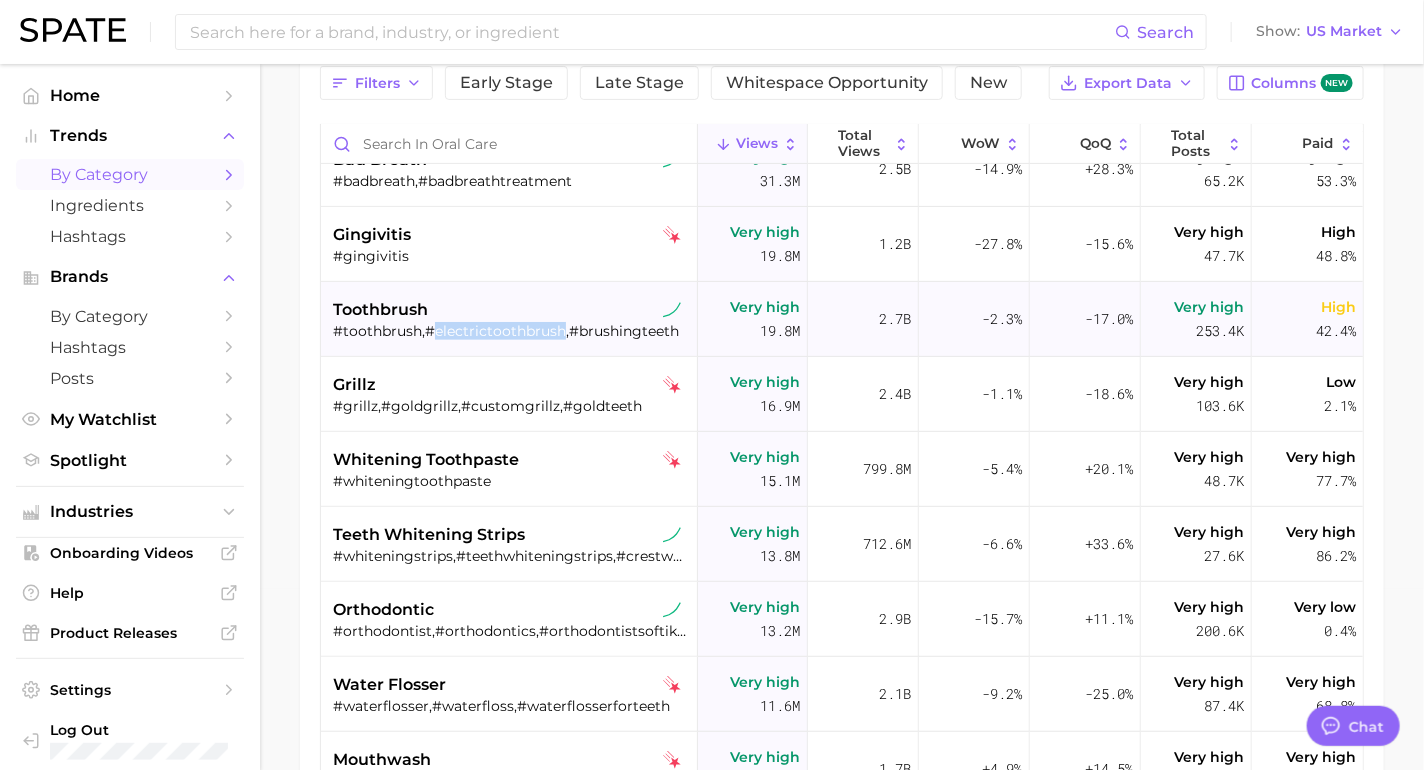 click on "toothbrush" at bounding box center (511, 310) 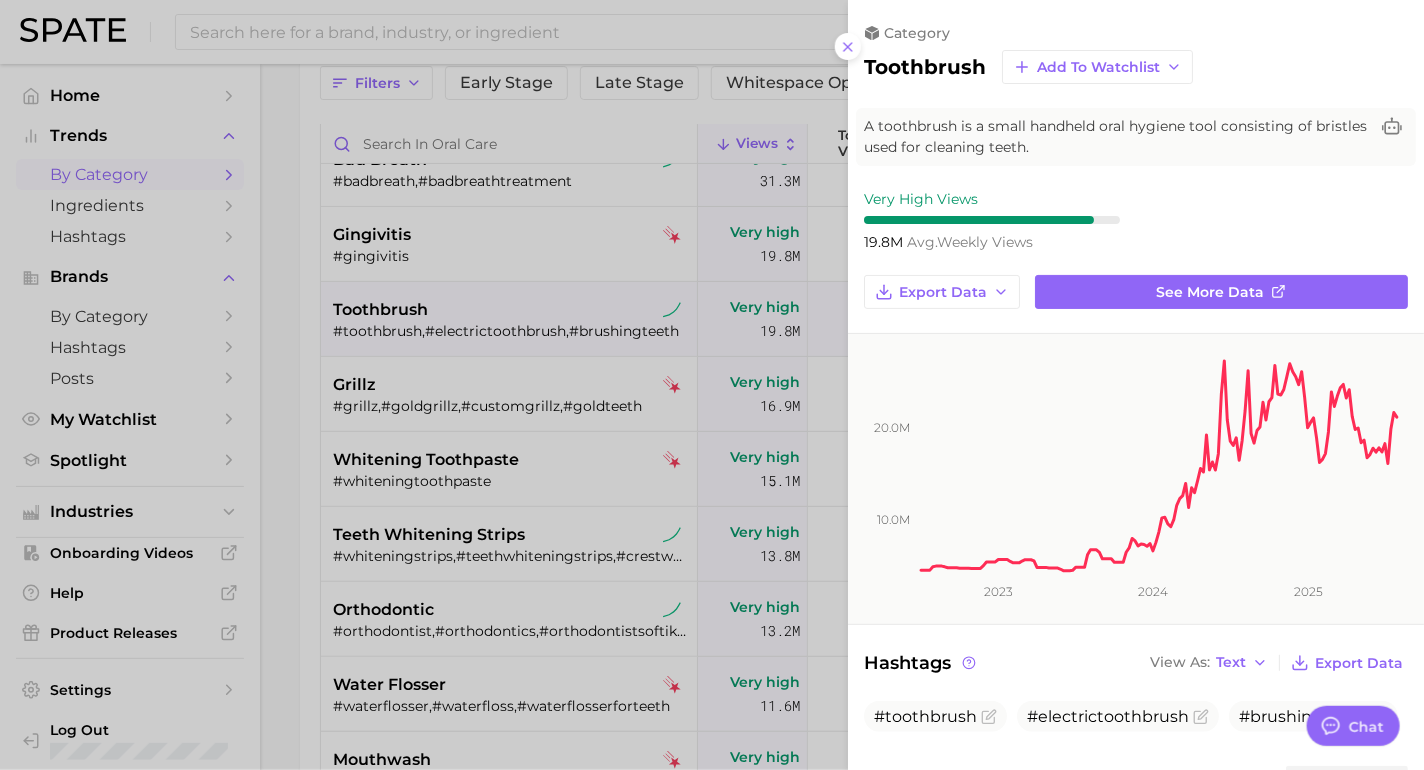 type on "x" 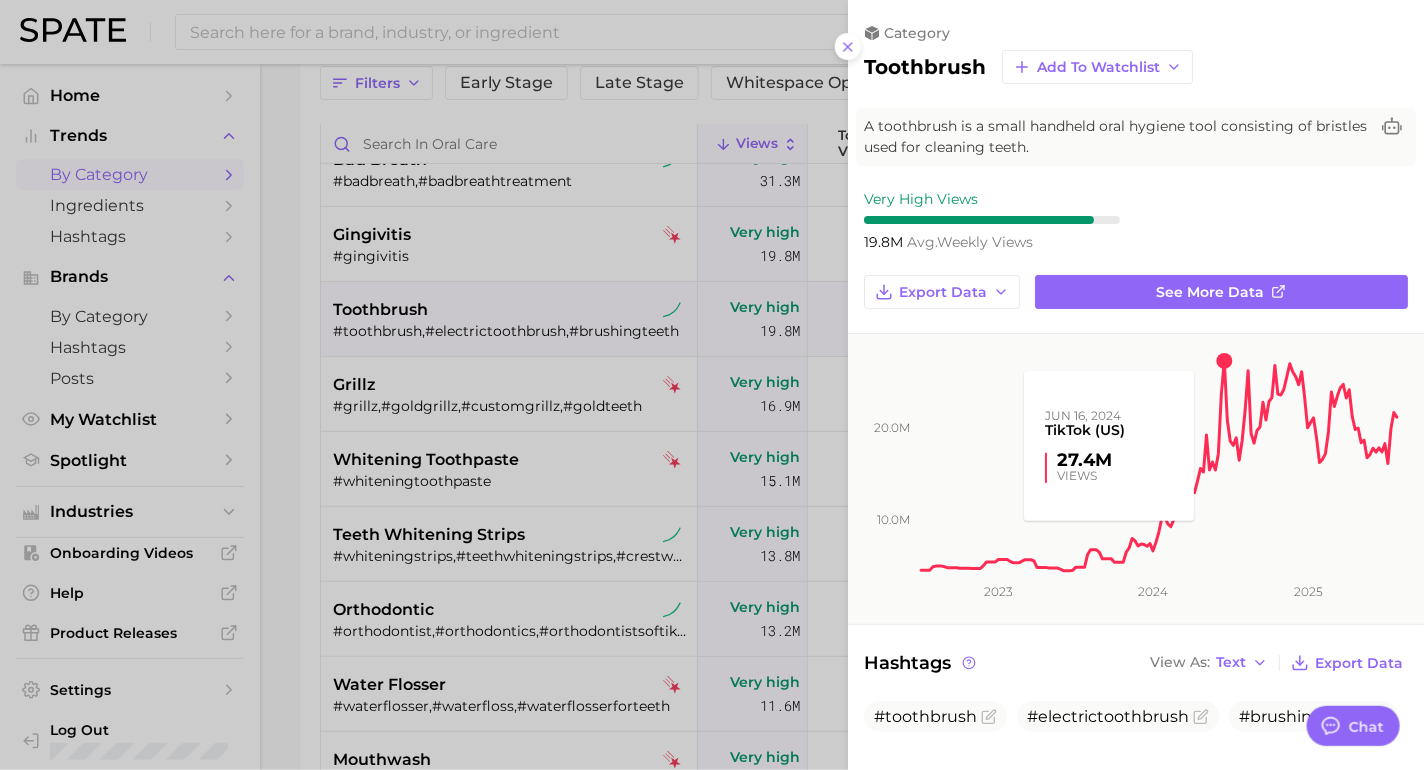 scroll, scrollTop: 0, scrollLeft: 0, axis: both 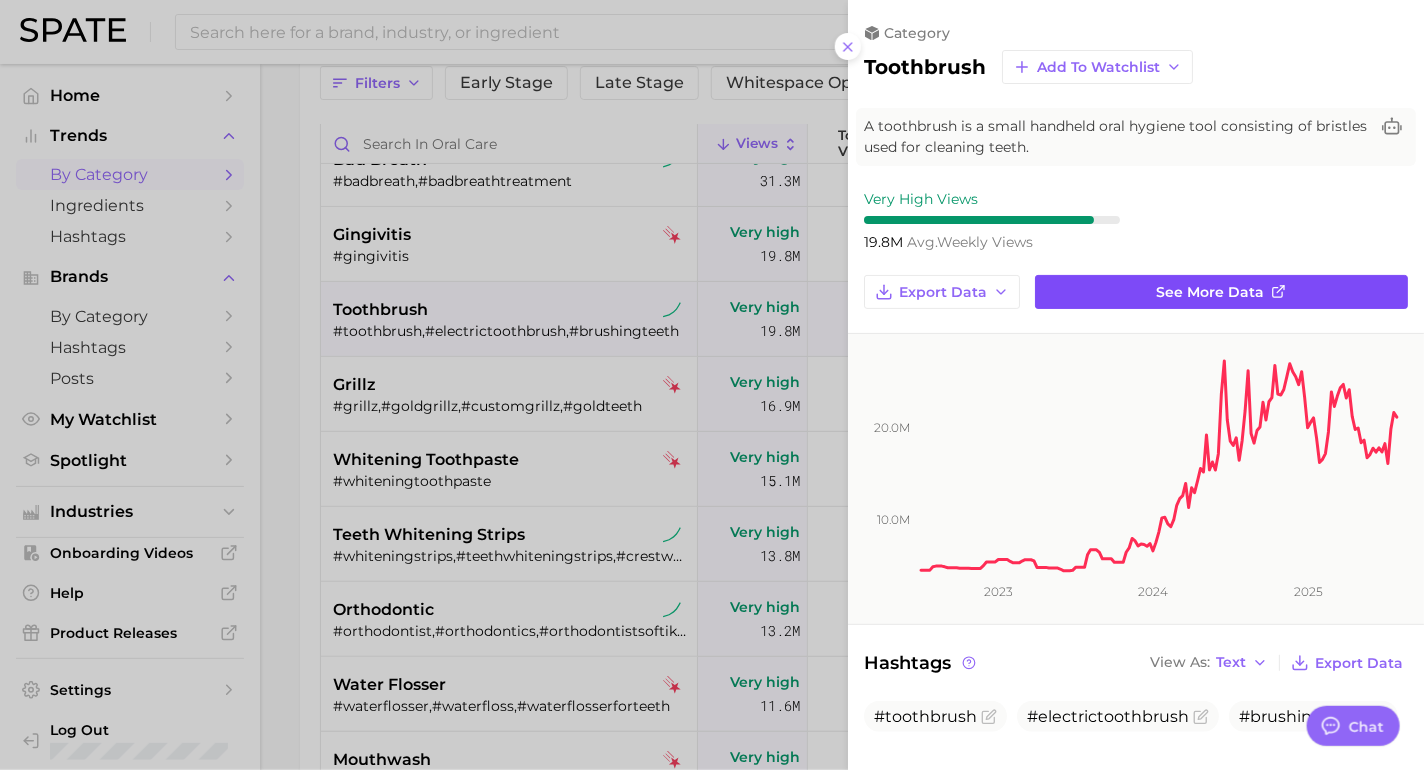 click on "See more data" at bounding box center [1221, 292] 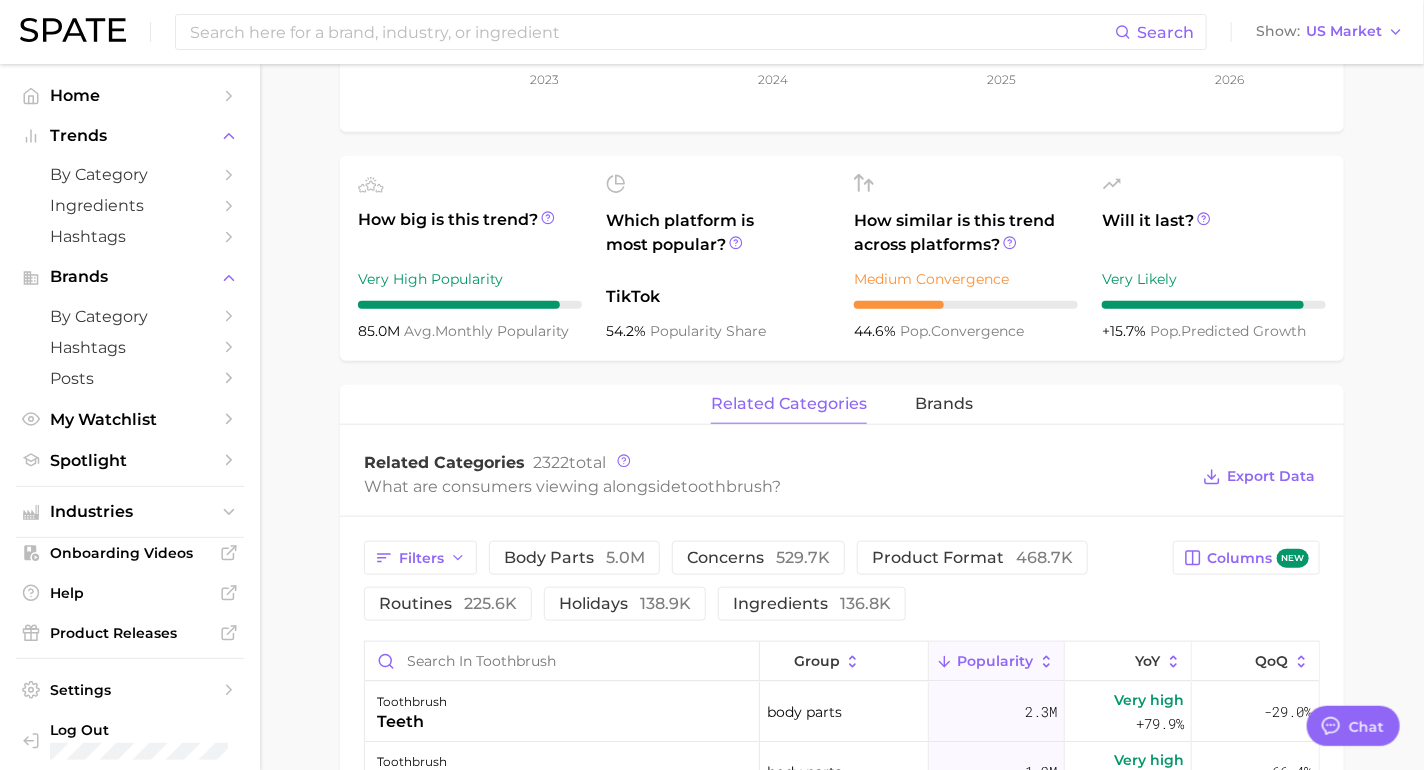 scroll, scrollTop: 1034, scrollLeft: 0, axis: vertical 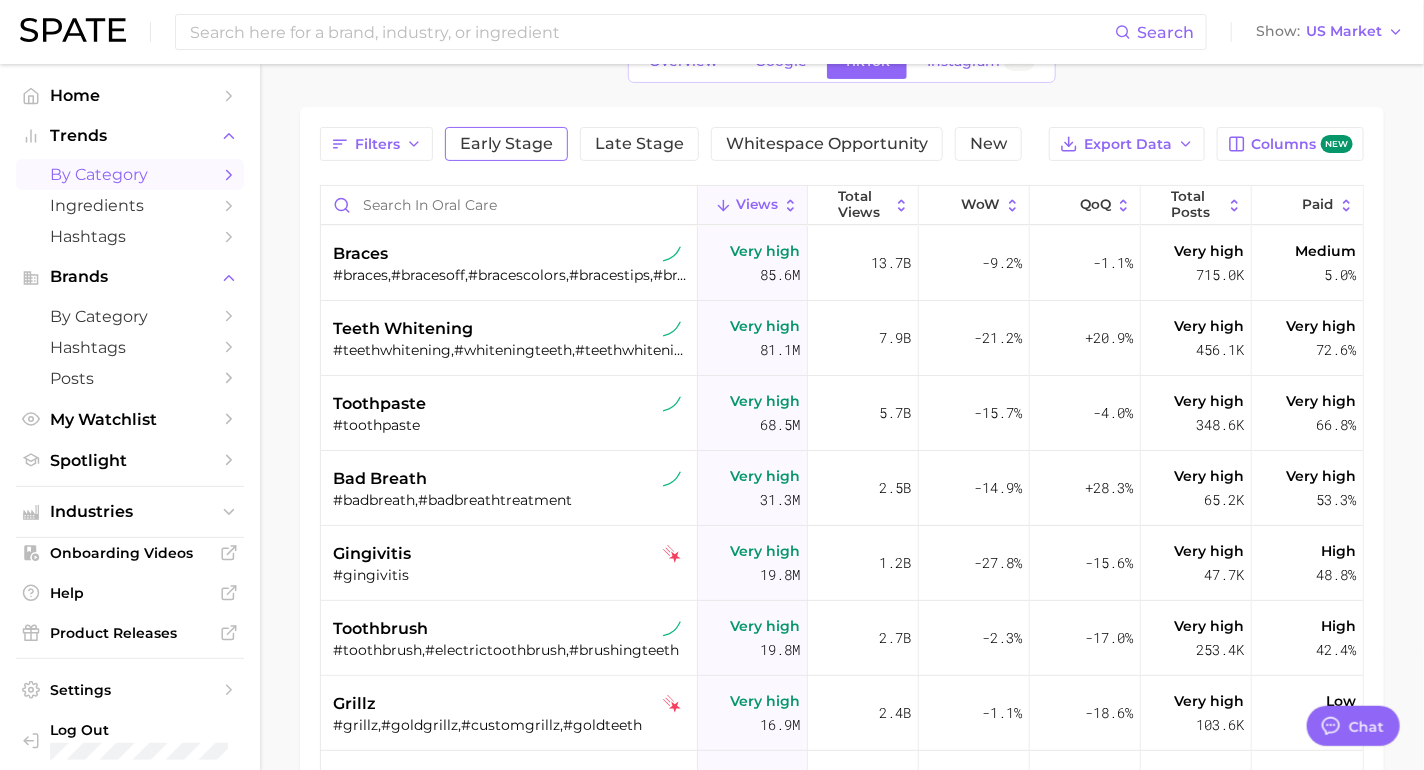 click on "Early Stage" at bounding box center [506, 144] 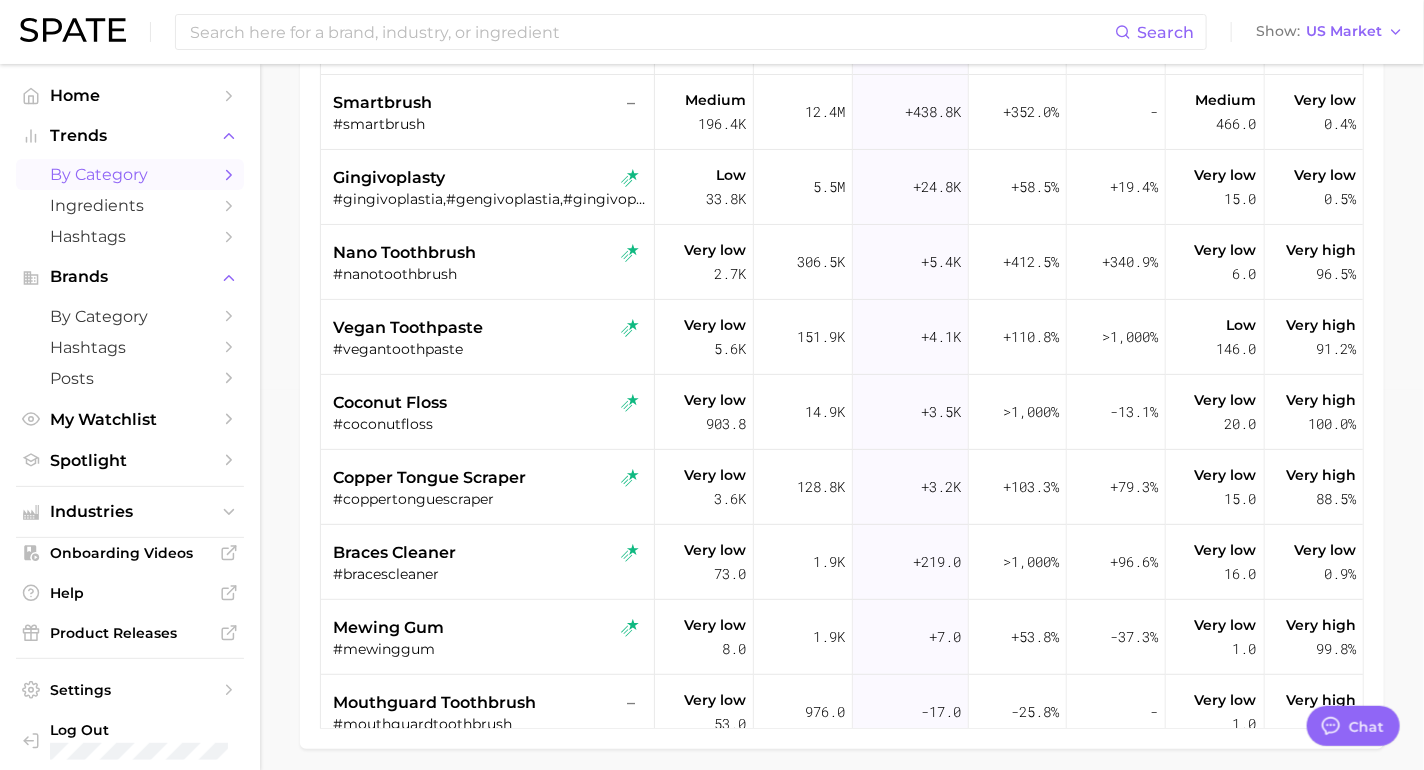 scroll, scrollTop: 423, scrollLeft: 0, axis: vertical 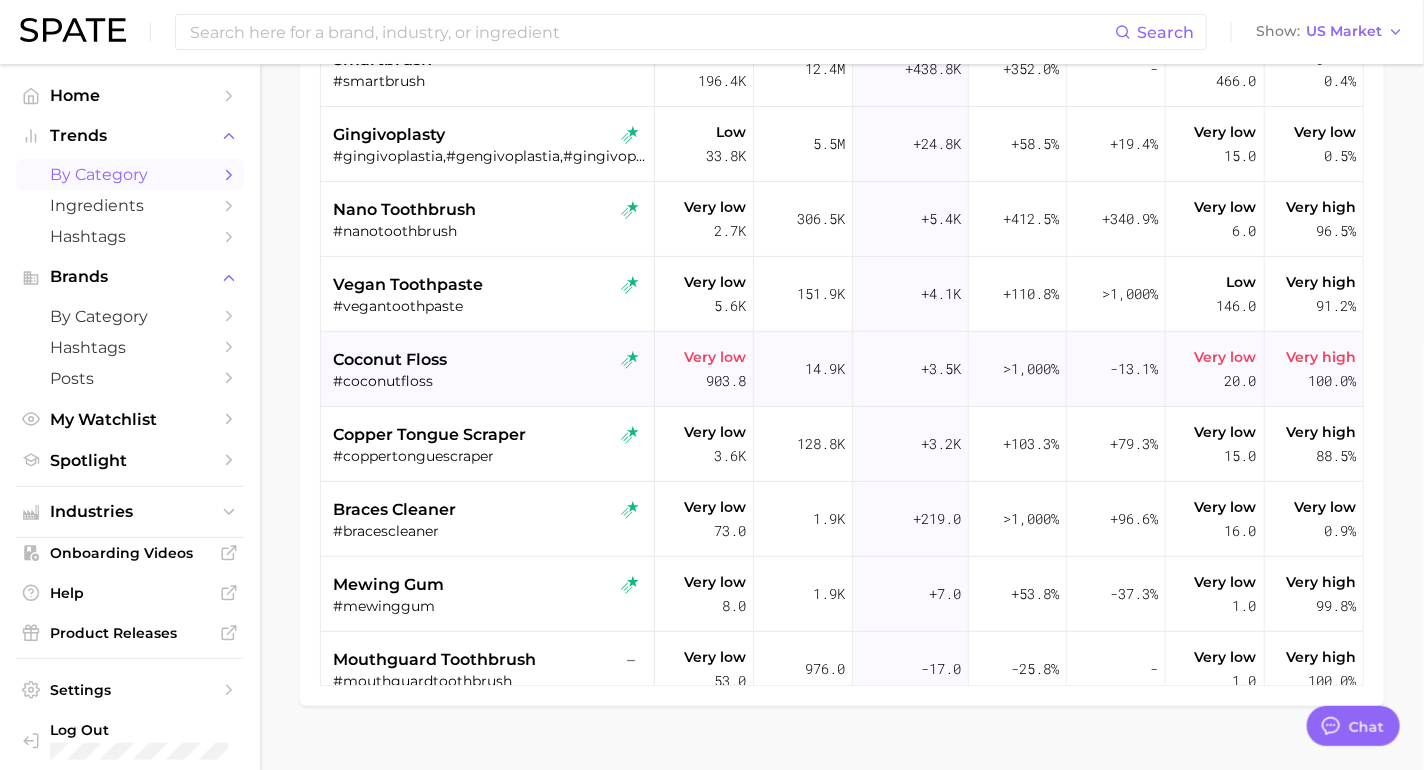 click on "#coconutfloss" at bounding box center [490, 381] 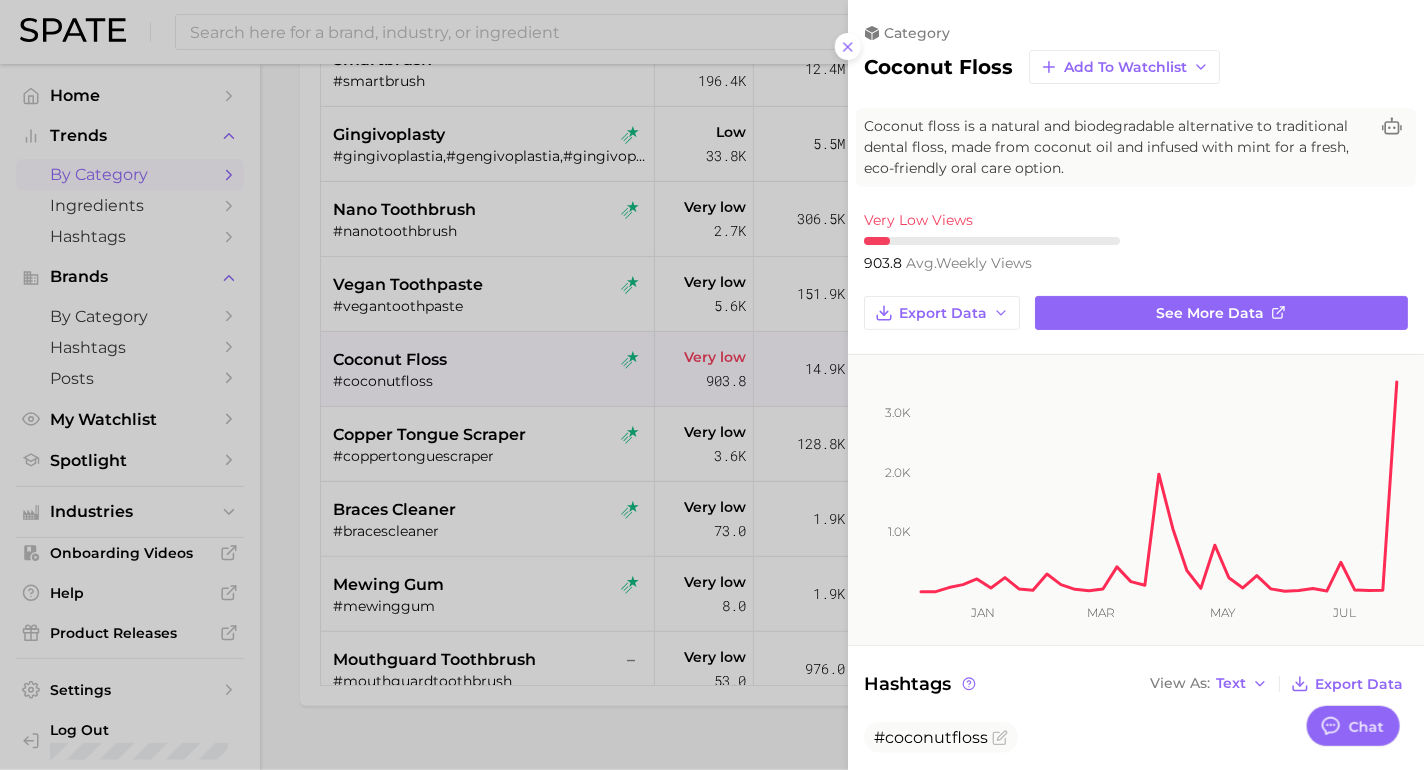 scroll, scrollTop: 0, scrollLeft: 0, axis: both 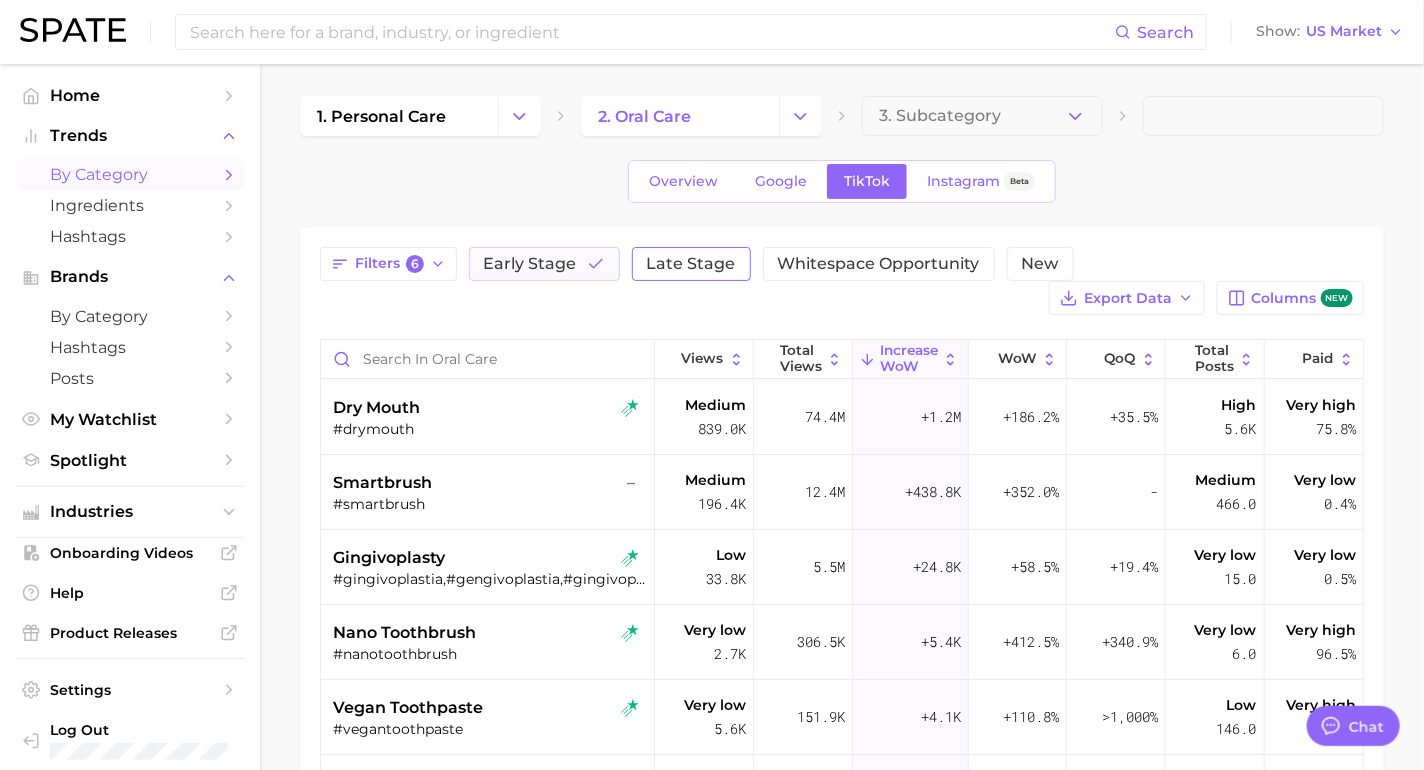 click on "Late Stage" at bounding box center [691, 264] 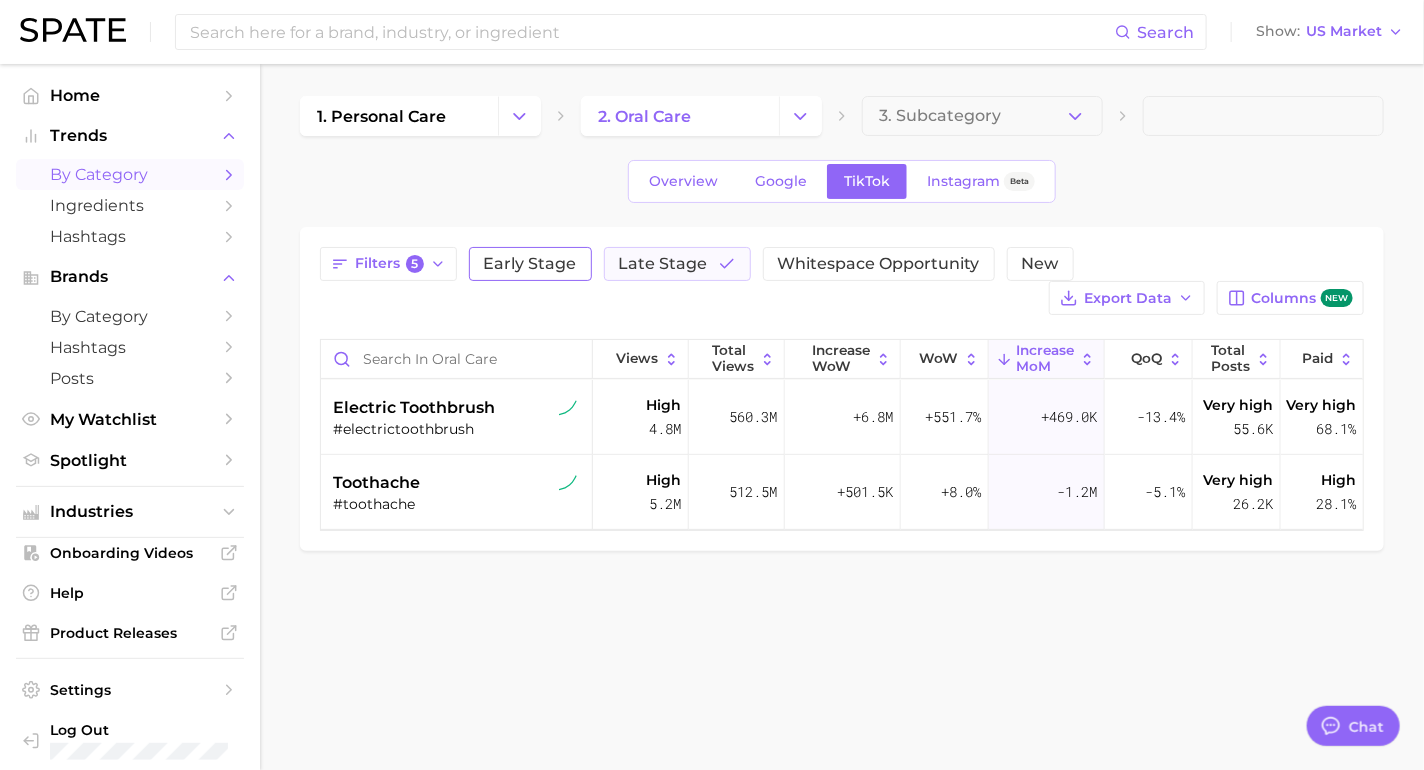 click on "Early Stage" at bounding box center (530, 264) 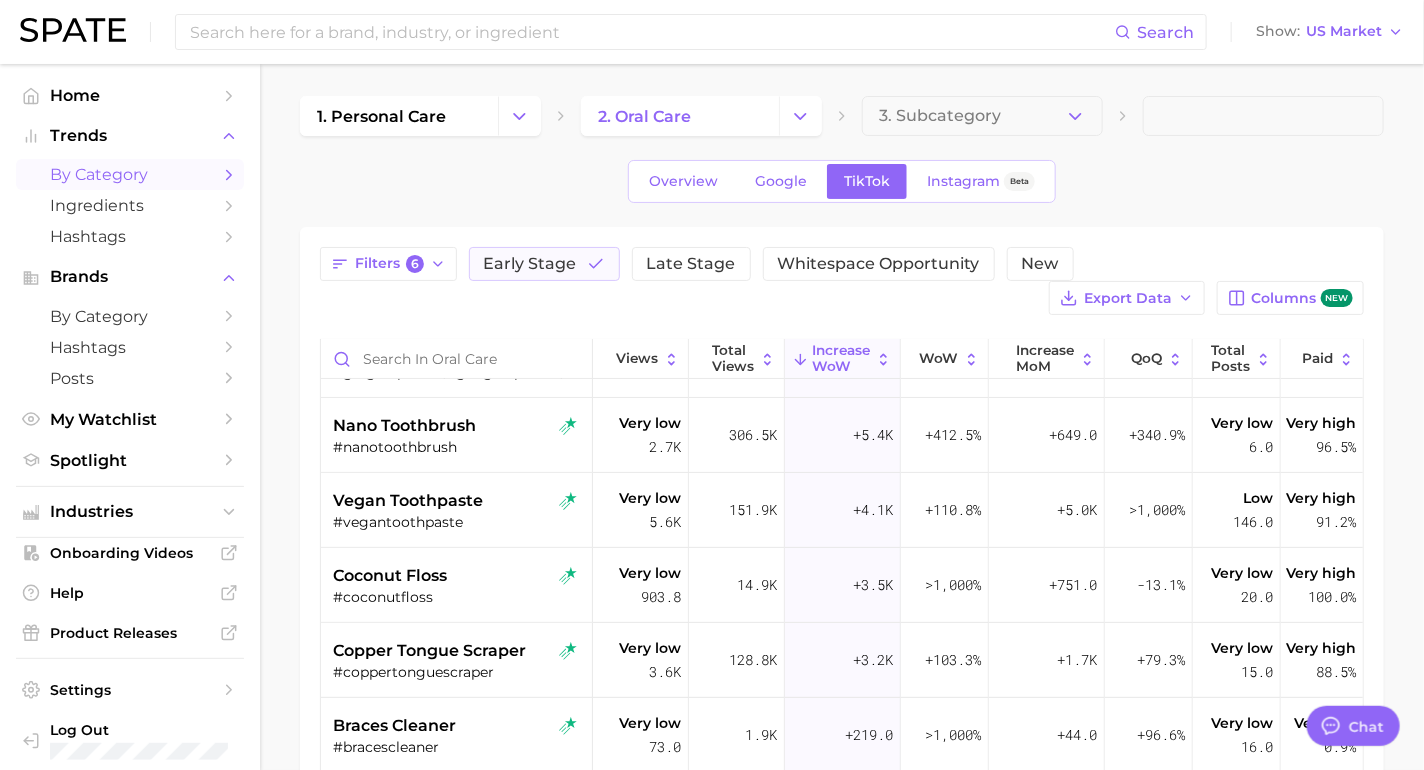 scroll, scrollTop: 246, scrollLeft: 0, axis: vertical 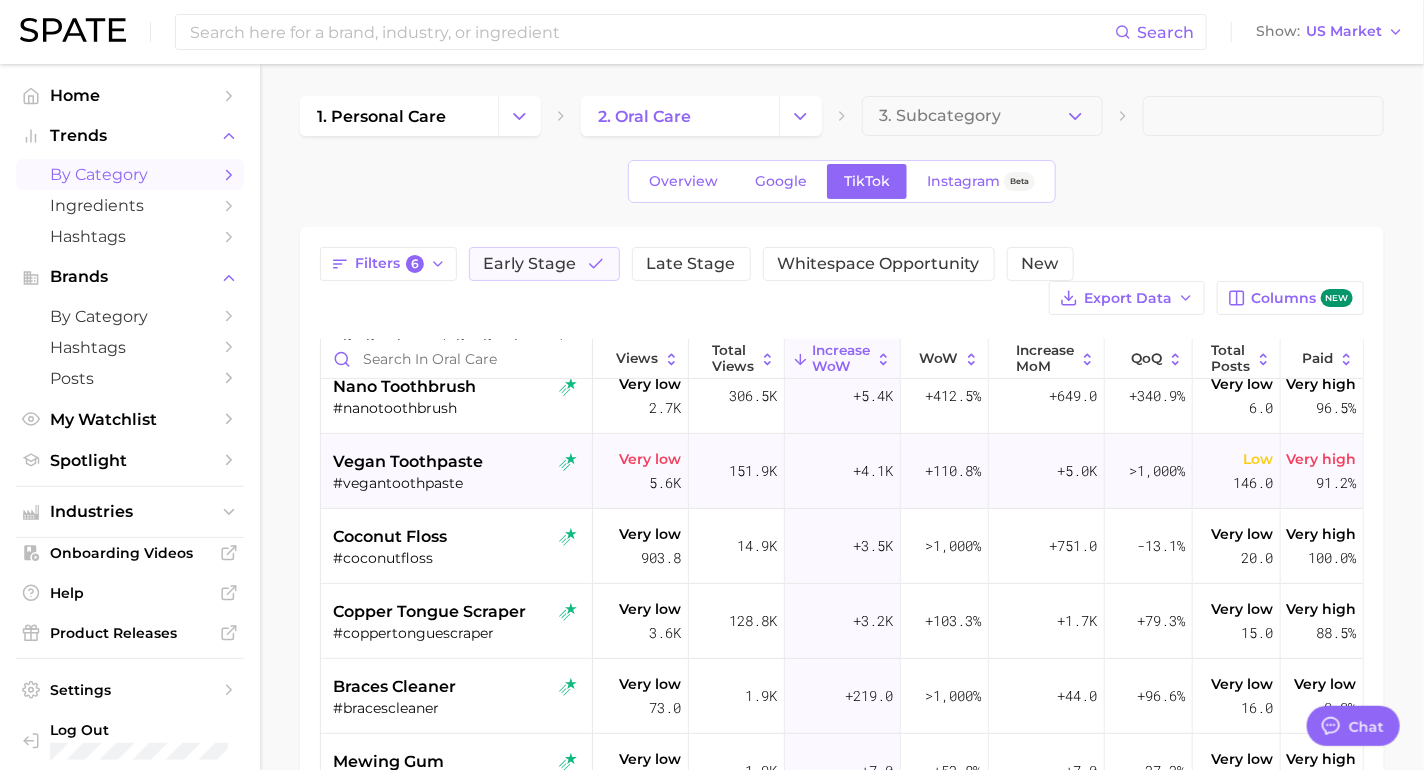 click on "#vegantoothpaste" at bounding box center (459, 483) 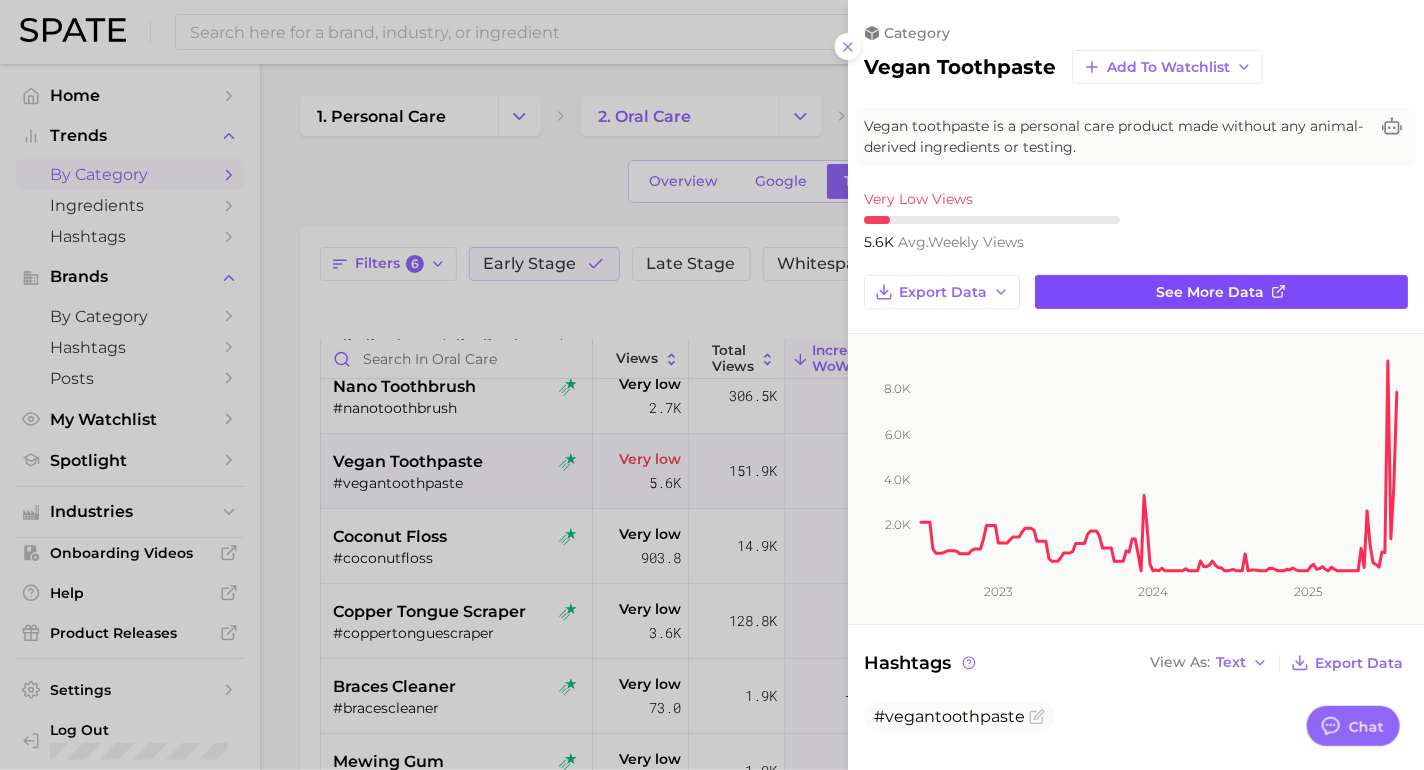 scroll, scrollTop: 0, scrollLeft: 0, axis: both 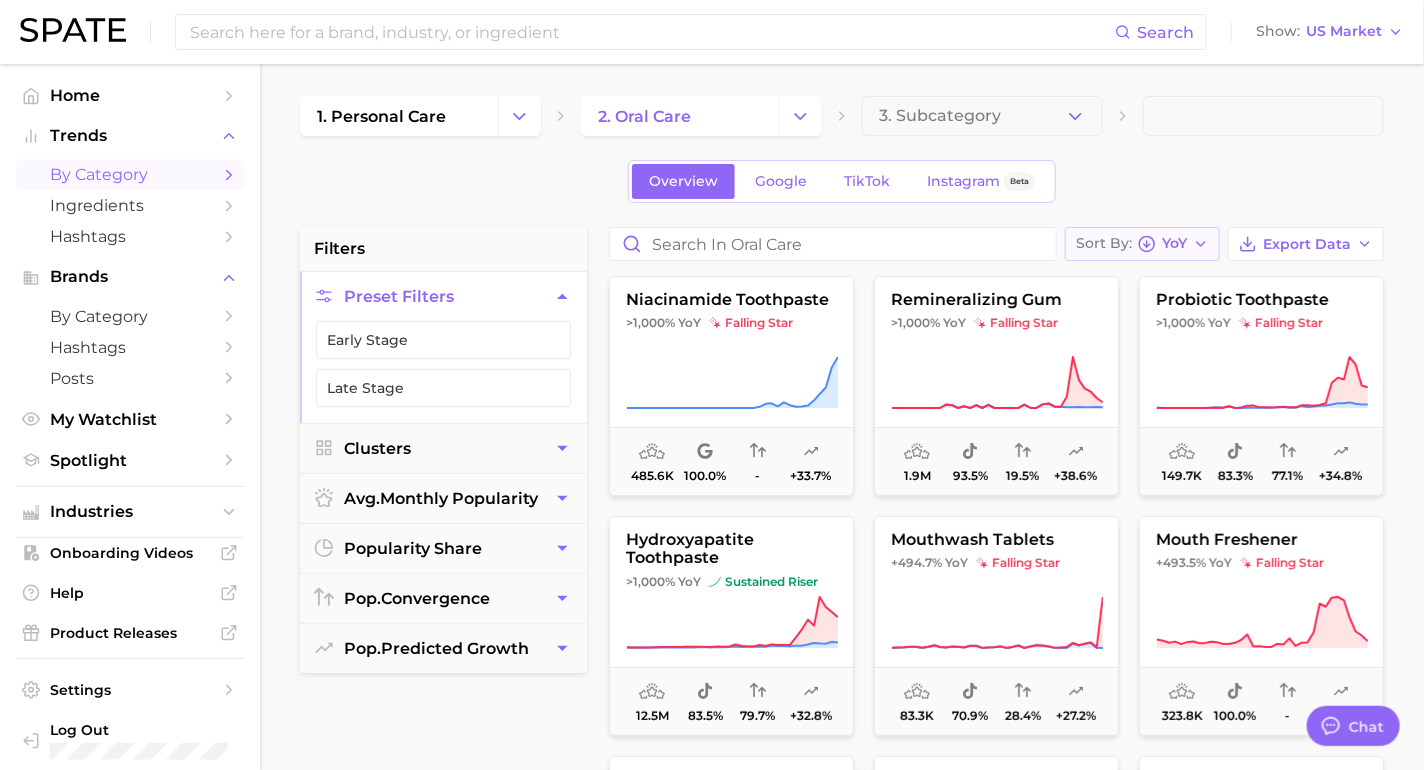 click on "Sort By YoY" at bounding box center [1142, 244] 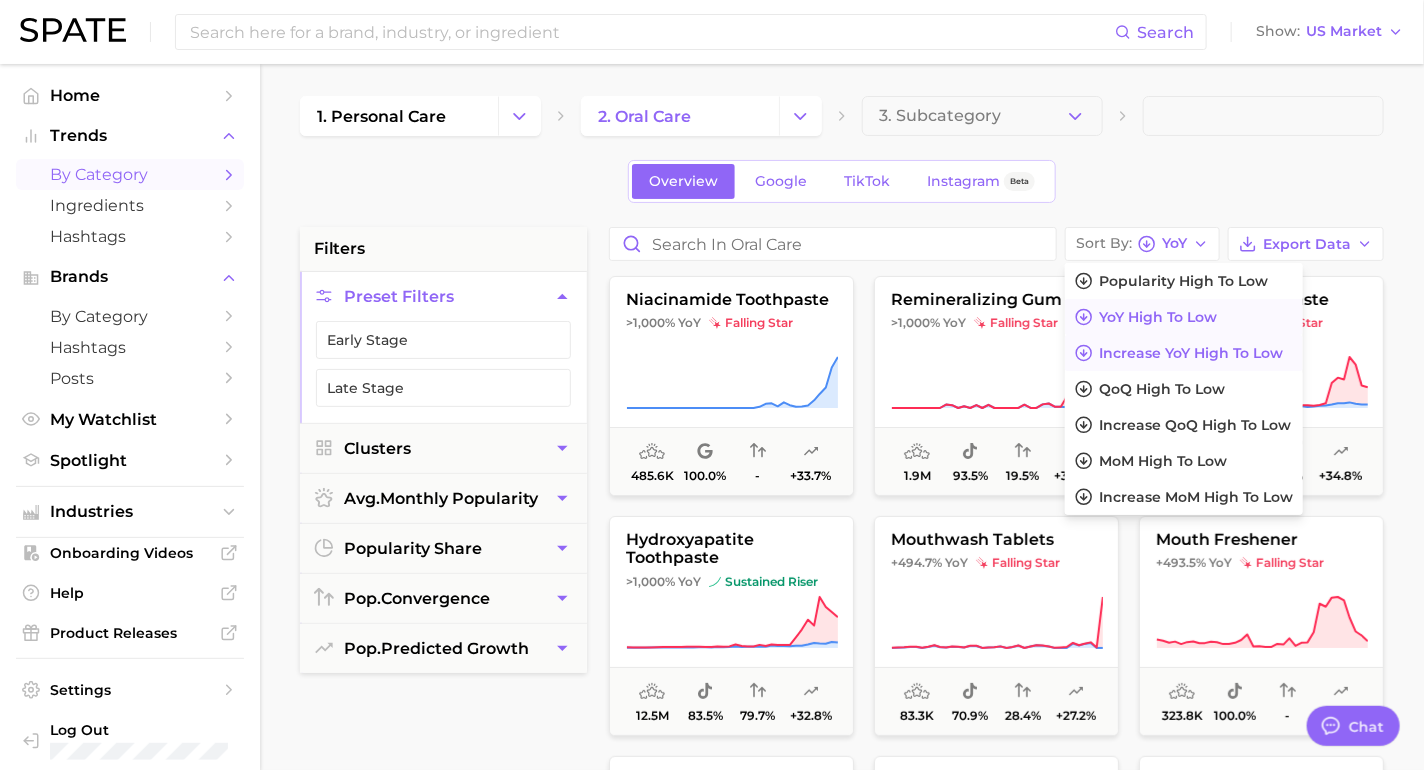 click on "Increase YoY   high to low" at bounding box center (1191, 353) 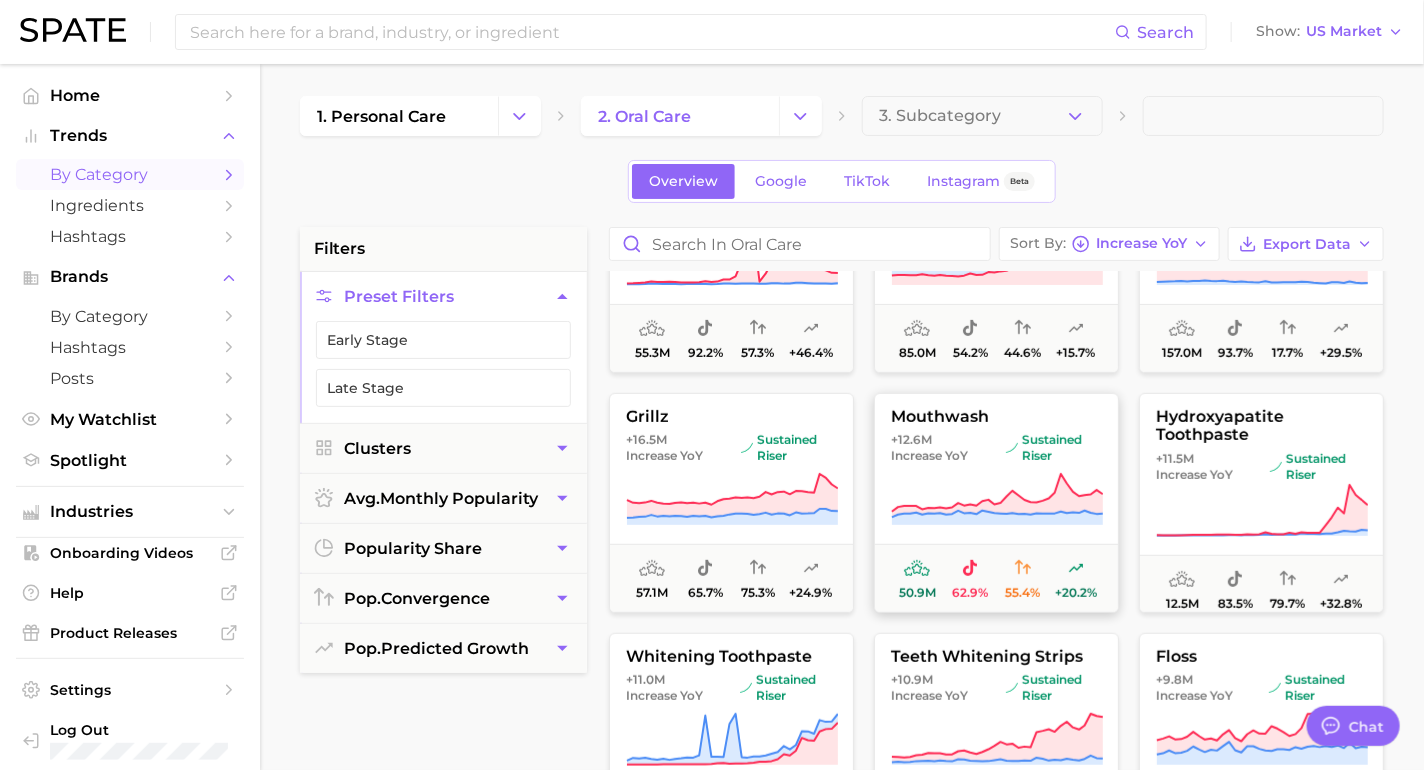 scroll, scrollTop: 590, scrollLeft: 0, axis: vertical 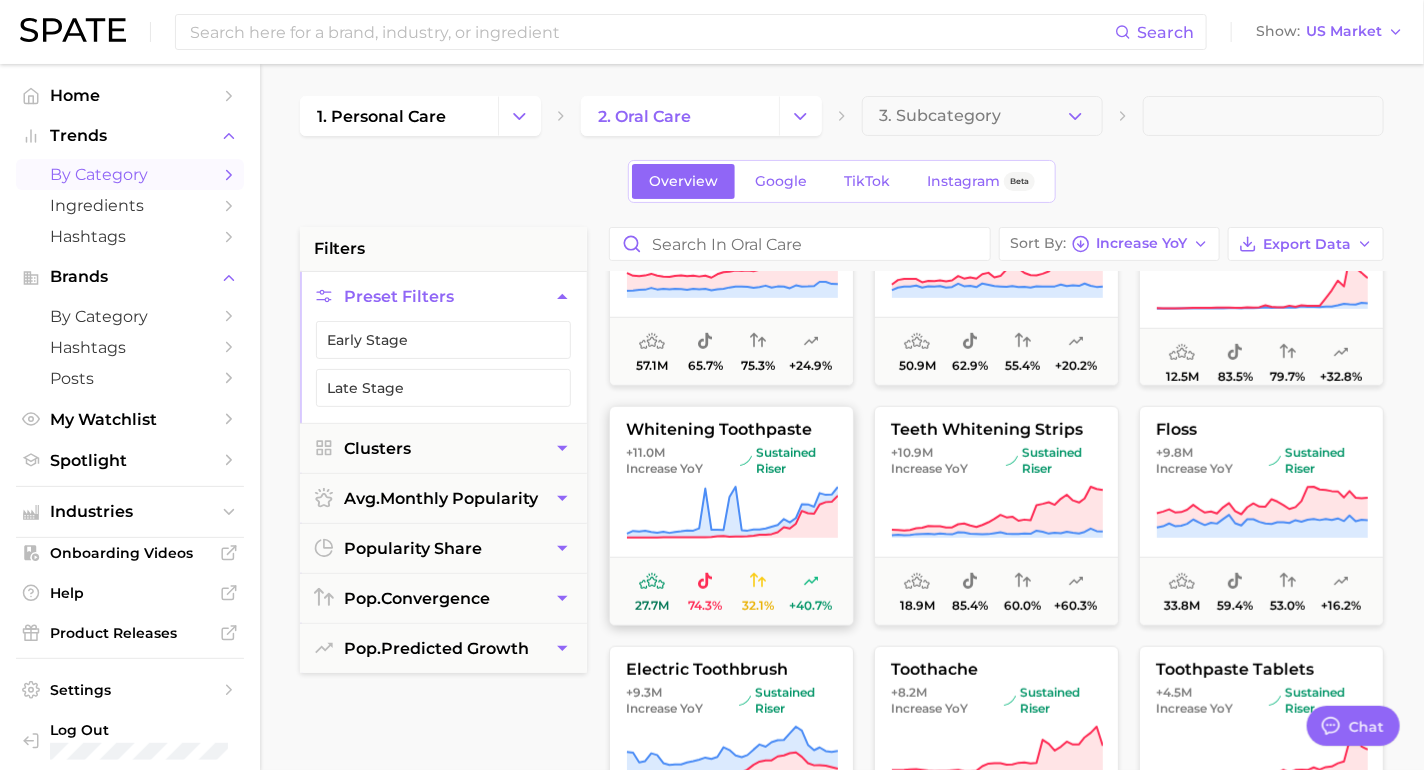 click on "+[NUMBER]m   Increase YoY sustained riser" at bounding box center (731, 461) 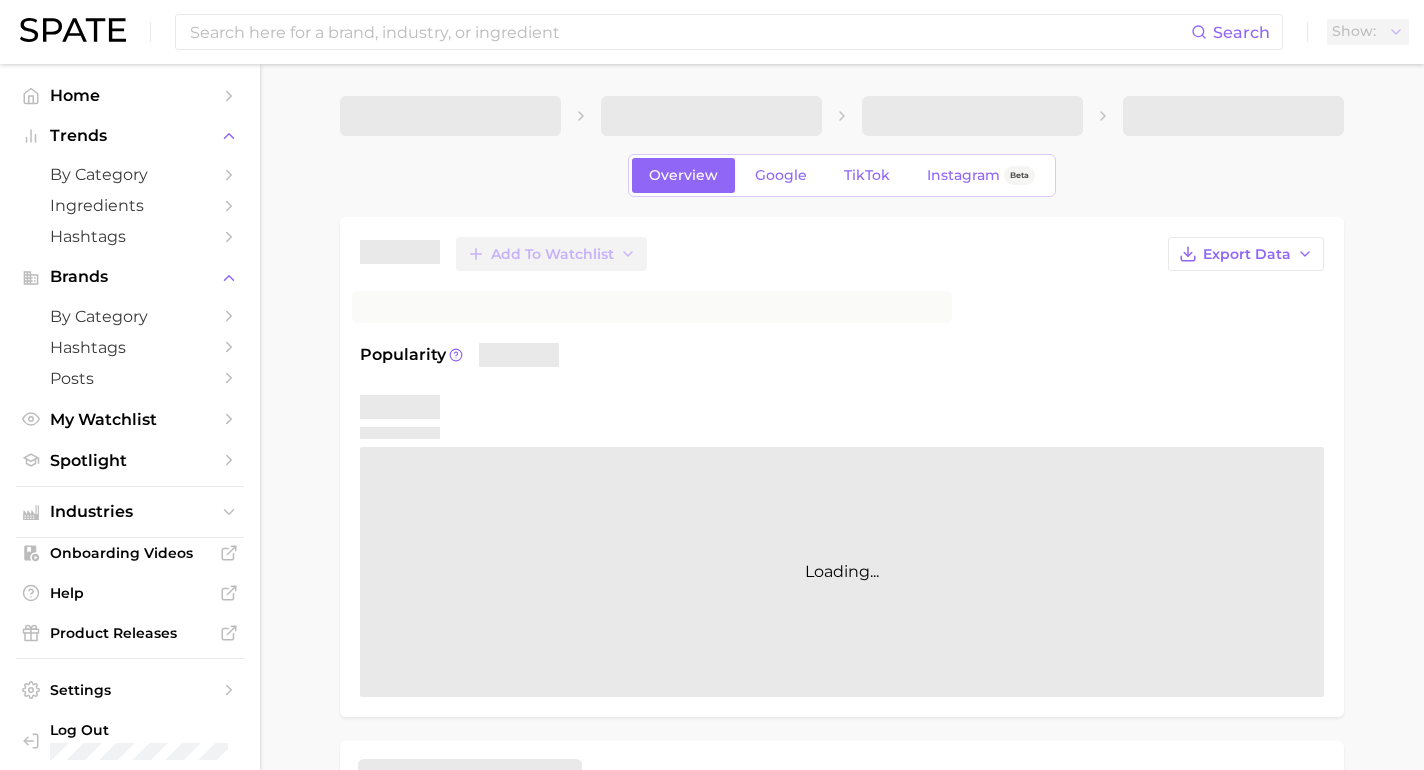 scroll, scrollTop: 0, scrollLeft: 0, axis: both 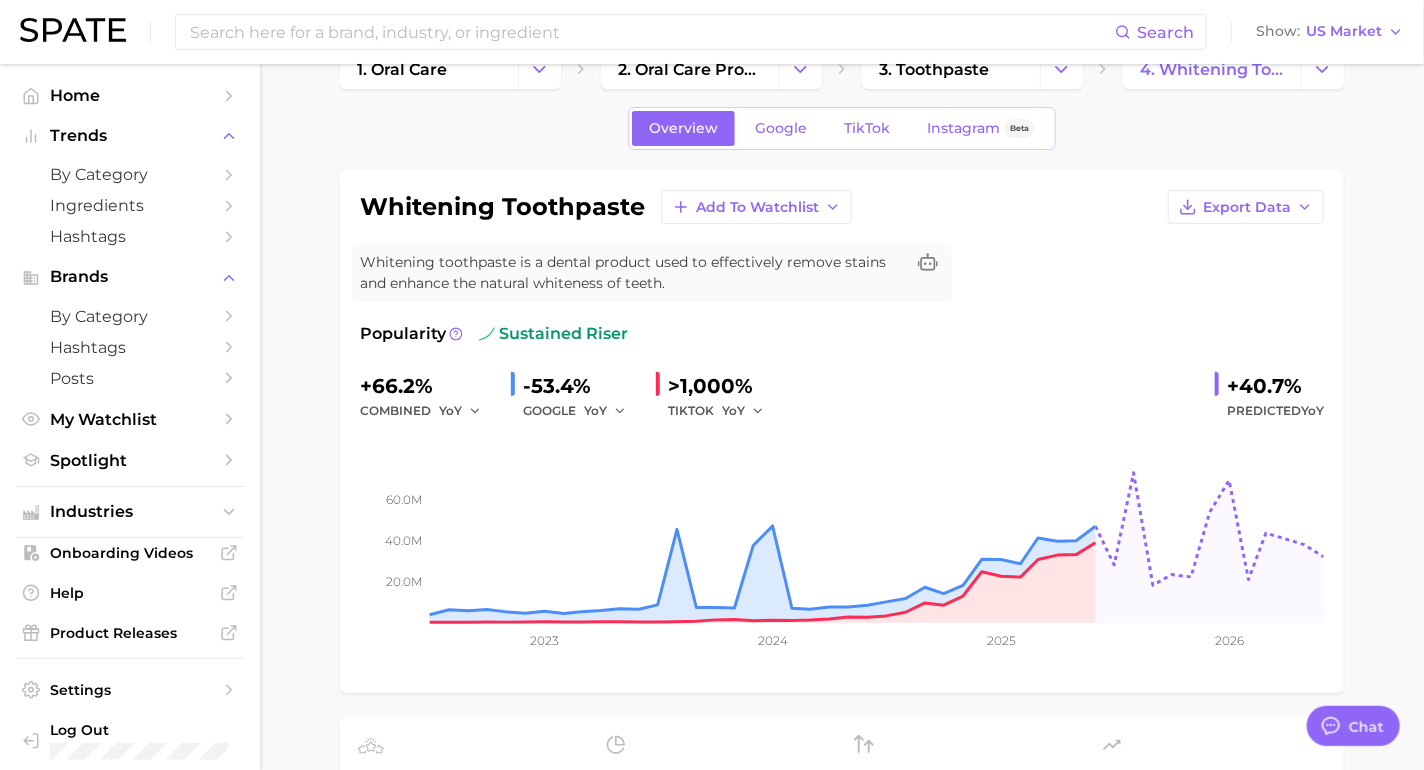 type on "x" 